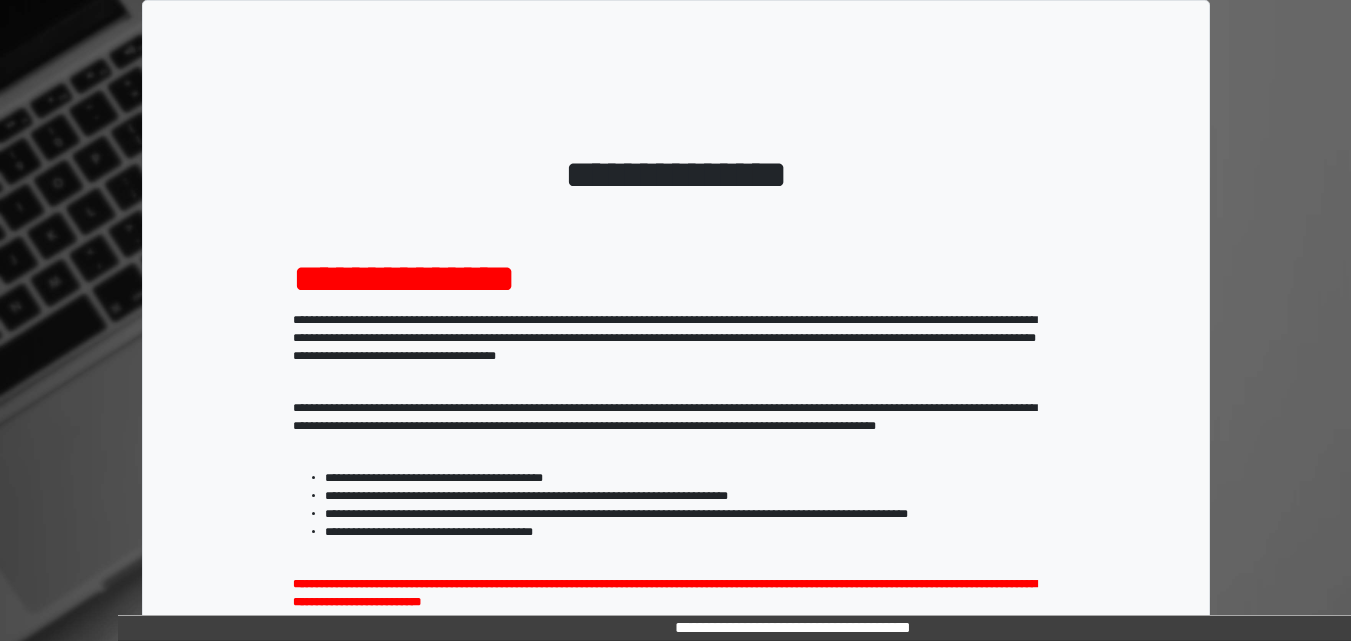 scroll, scrollTop: 0, scrollLeft: 0, axis: both 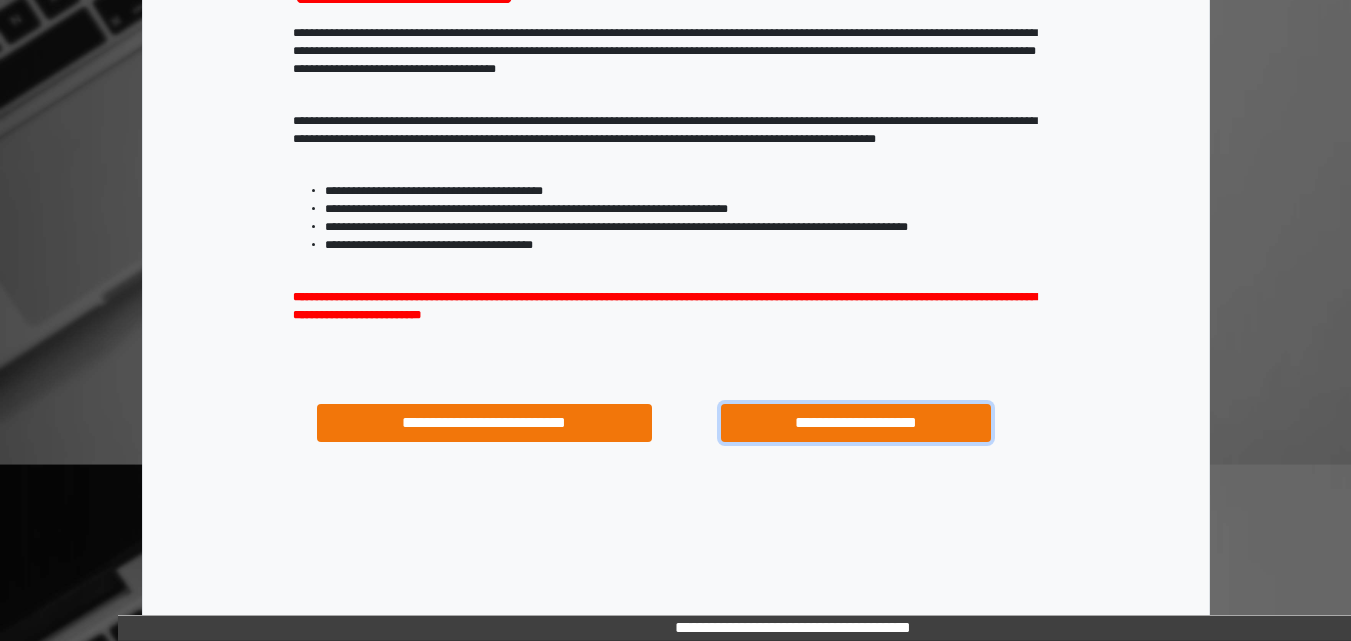 click on "**********" at bounding box center (855, 423) 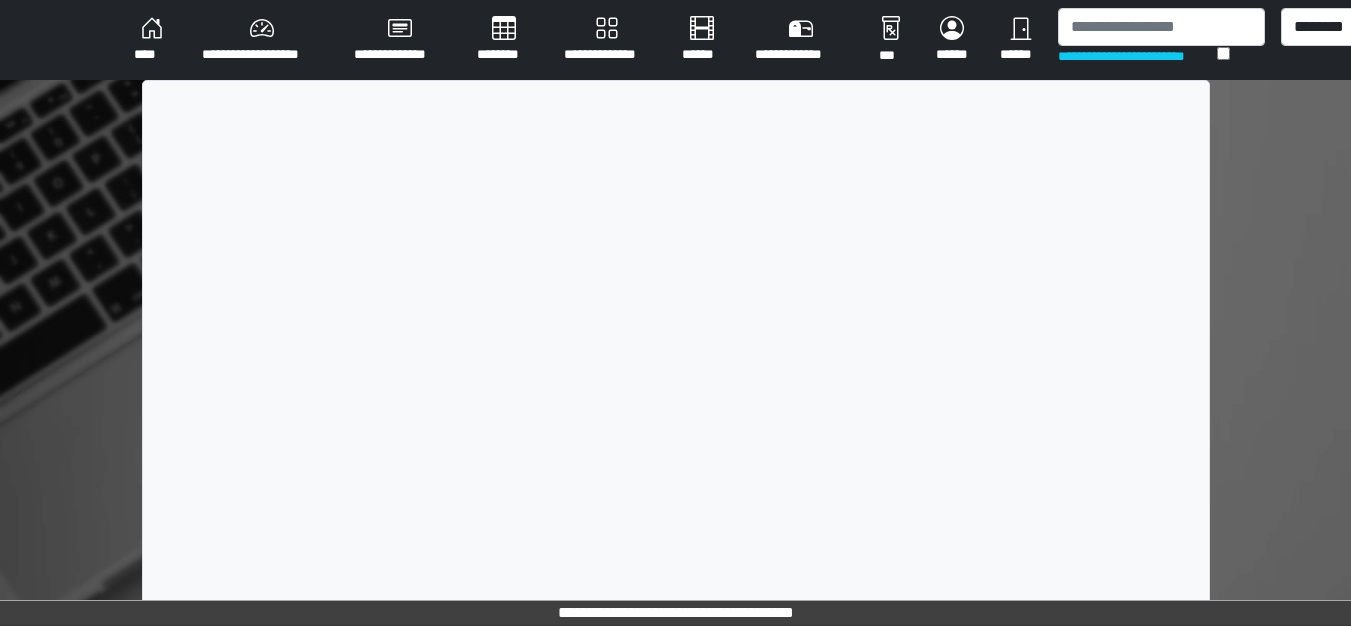 scroll, scrollTop: 0, scrollLeft: 0, axis: both 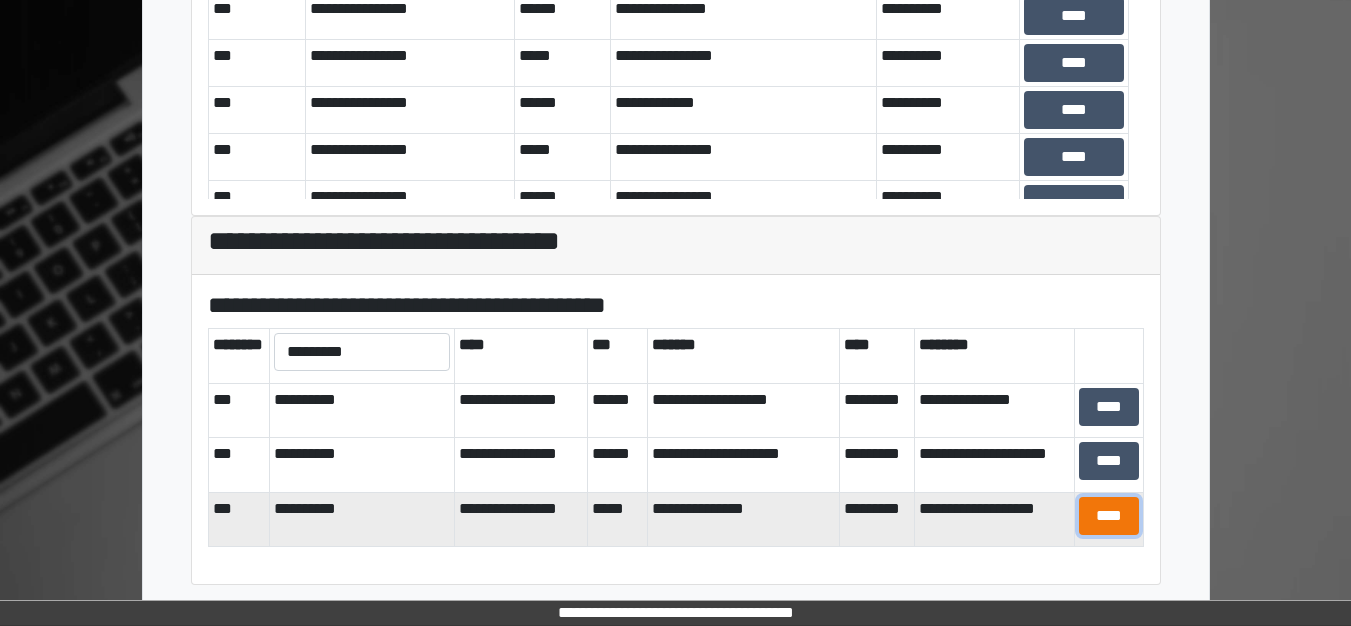 click on "****" at bounding box center [1109, 516] 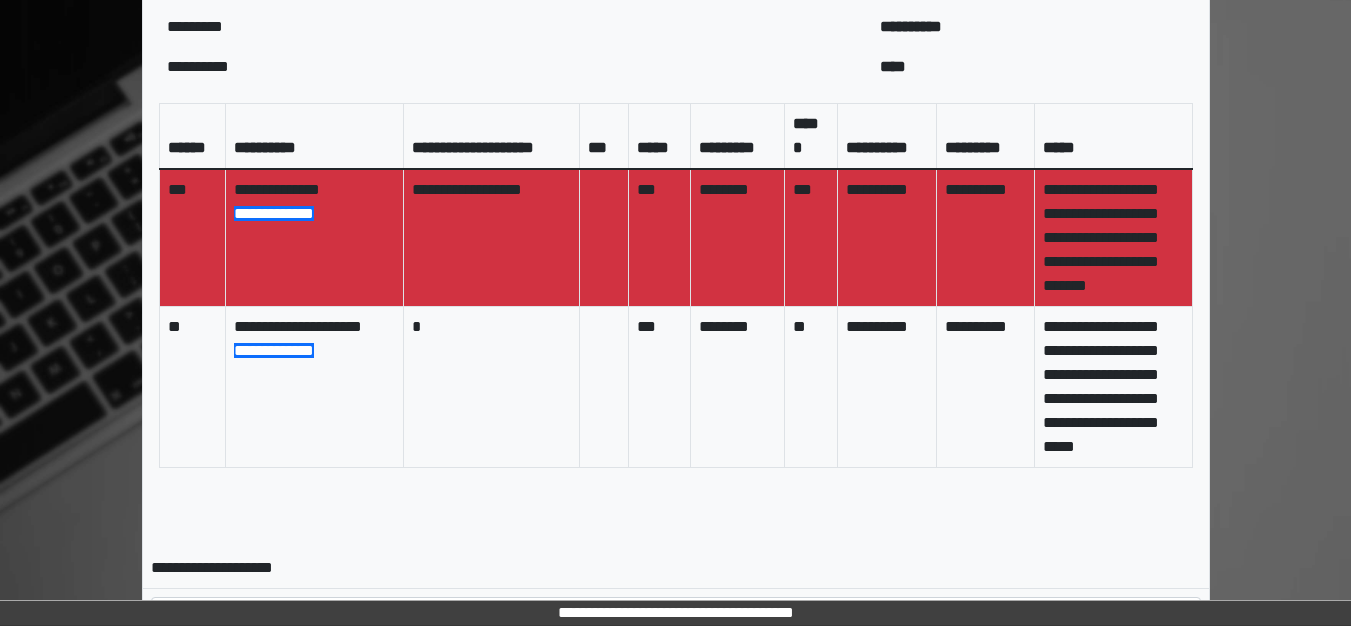 scroll, scrollTop: 1170, scrollLeft: 0, axis: vertical 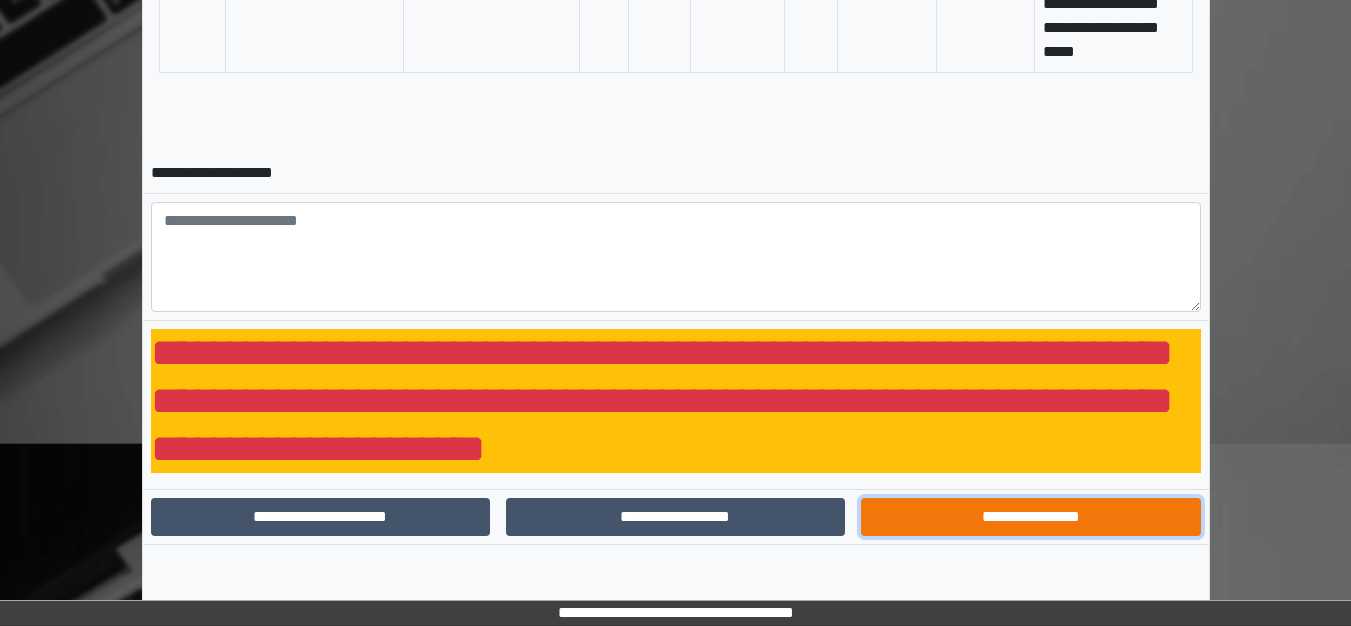 click on "**********" at bounding box center [1030, 517] 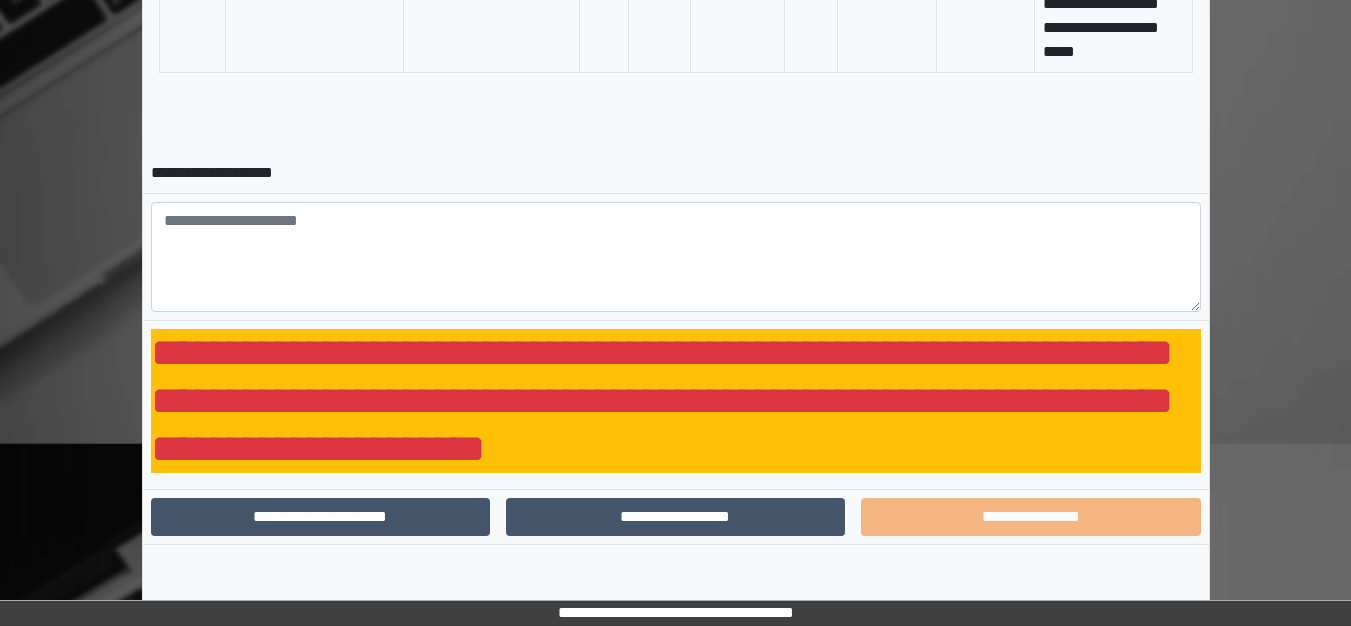 scroll, scrollTop: 915, scrollLeft: 0, axis: vertical 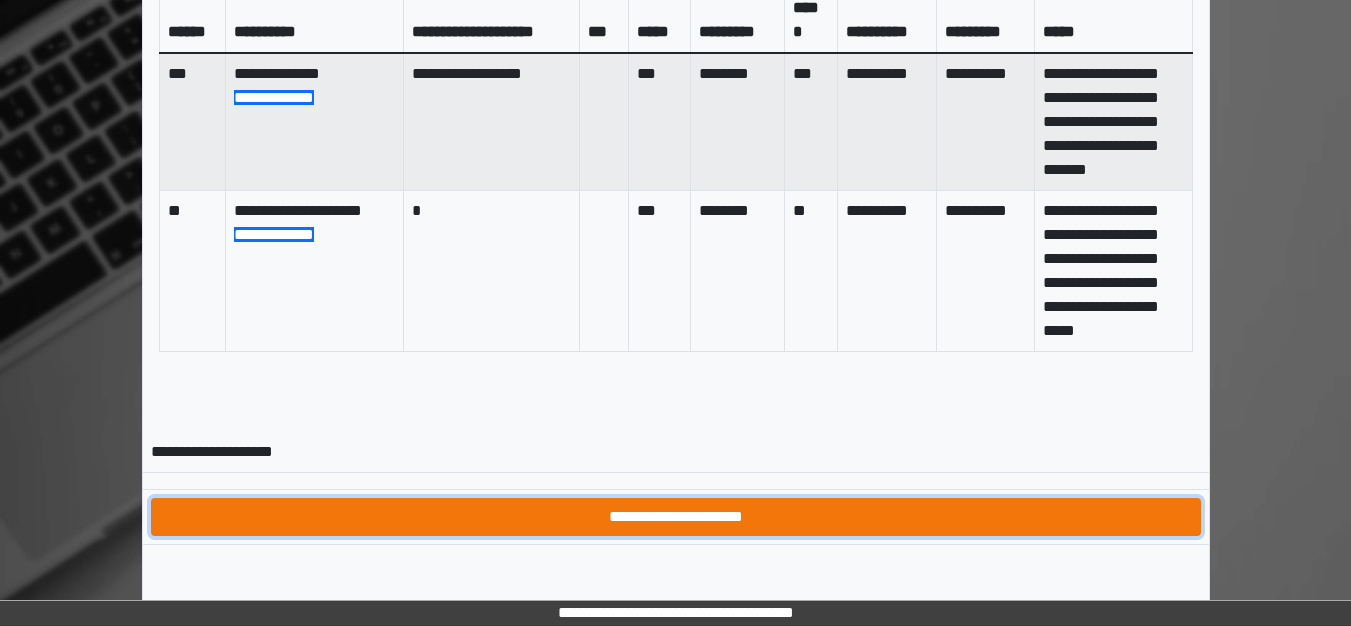 click on "**********" at bounding box center [676, 517] 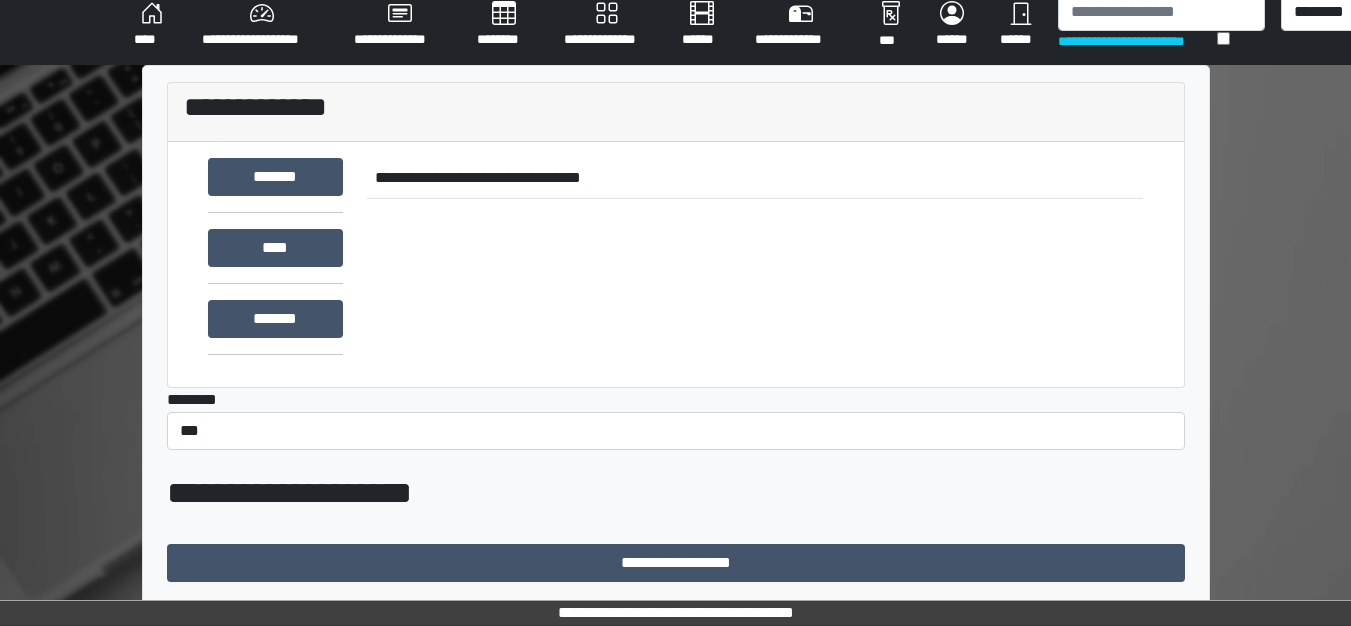 scroll, scrollTop: 775, scrollLeft: 0, axis: vertical 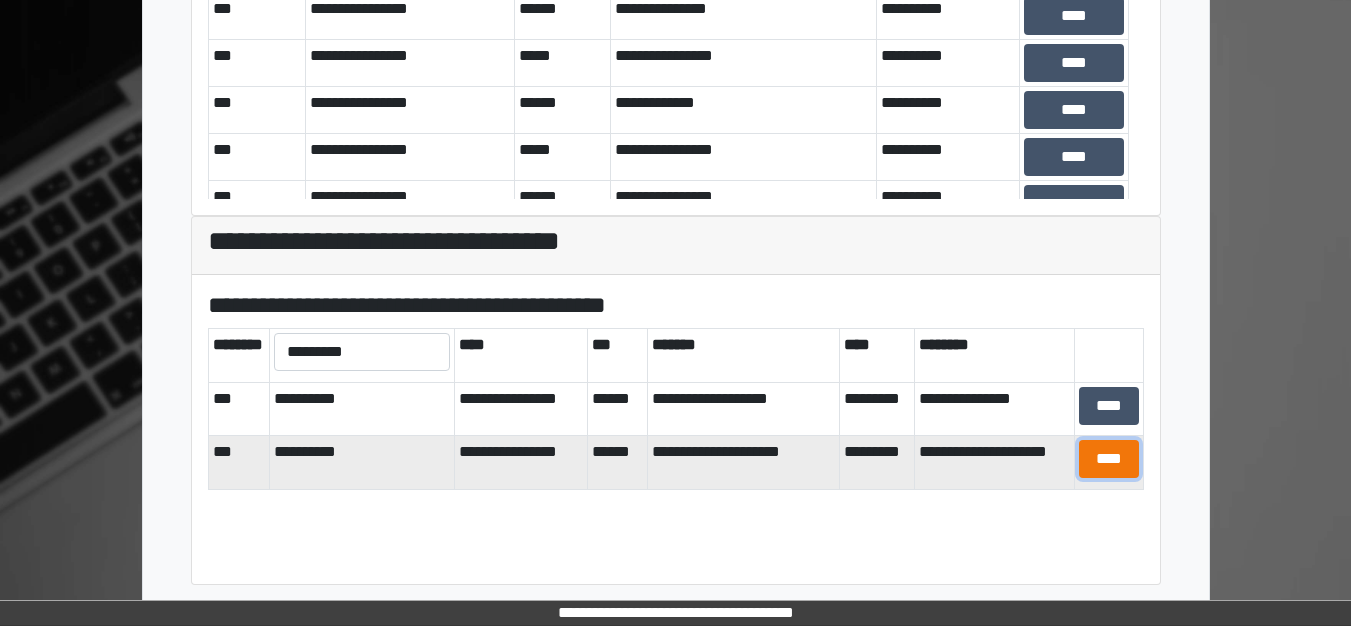 click on "****" at bounding box center [1109, 459] 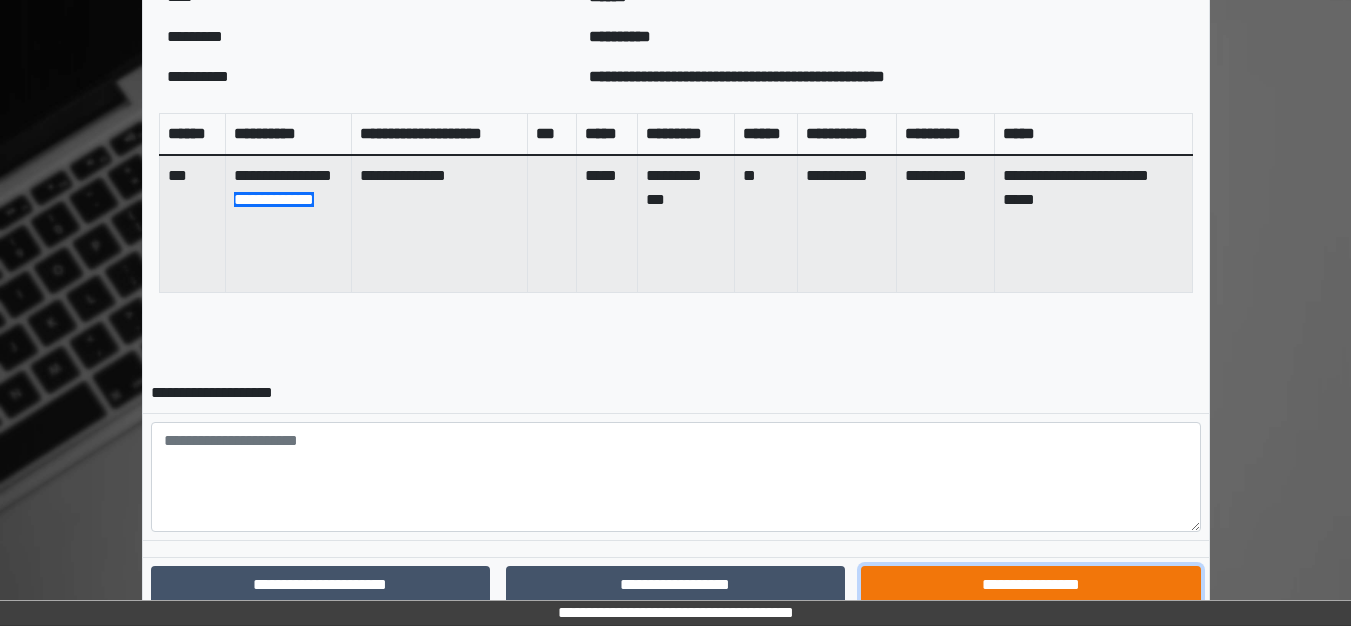 click on "**********" at bounding box center (1030, 585) 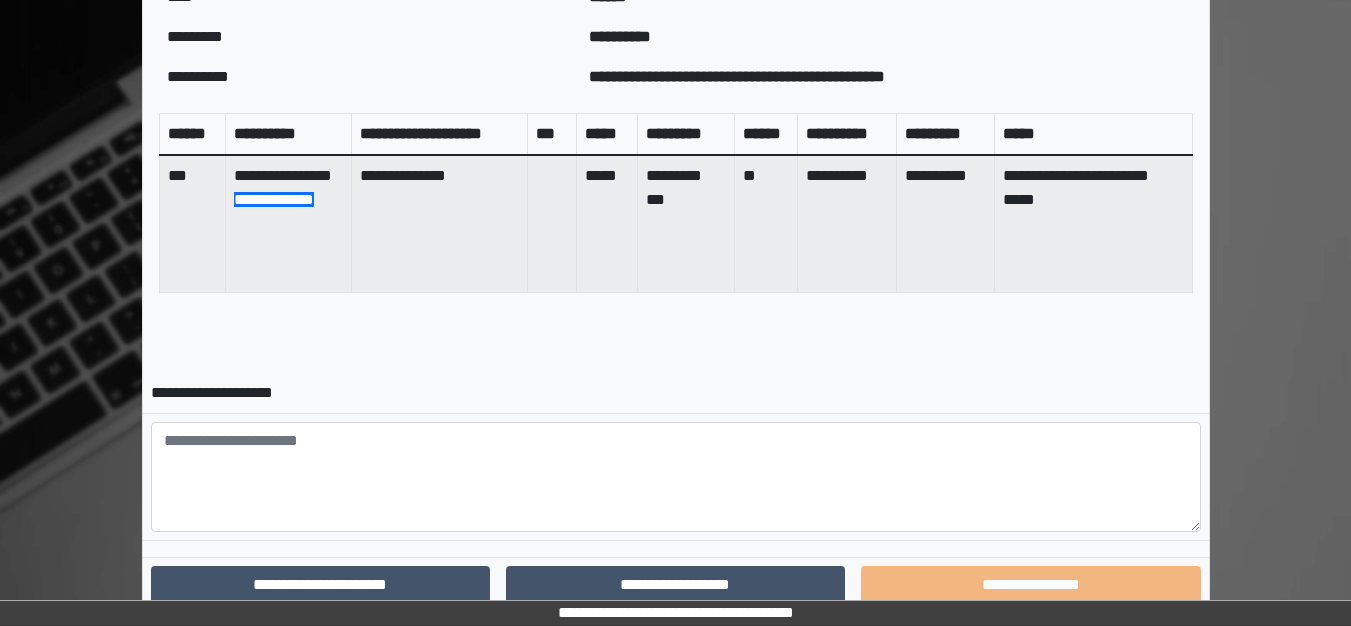 scroll, scrollTop: 740, scrollLeft: 0, axis: vertical 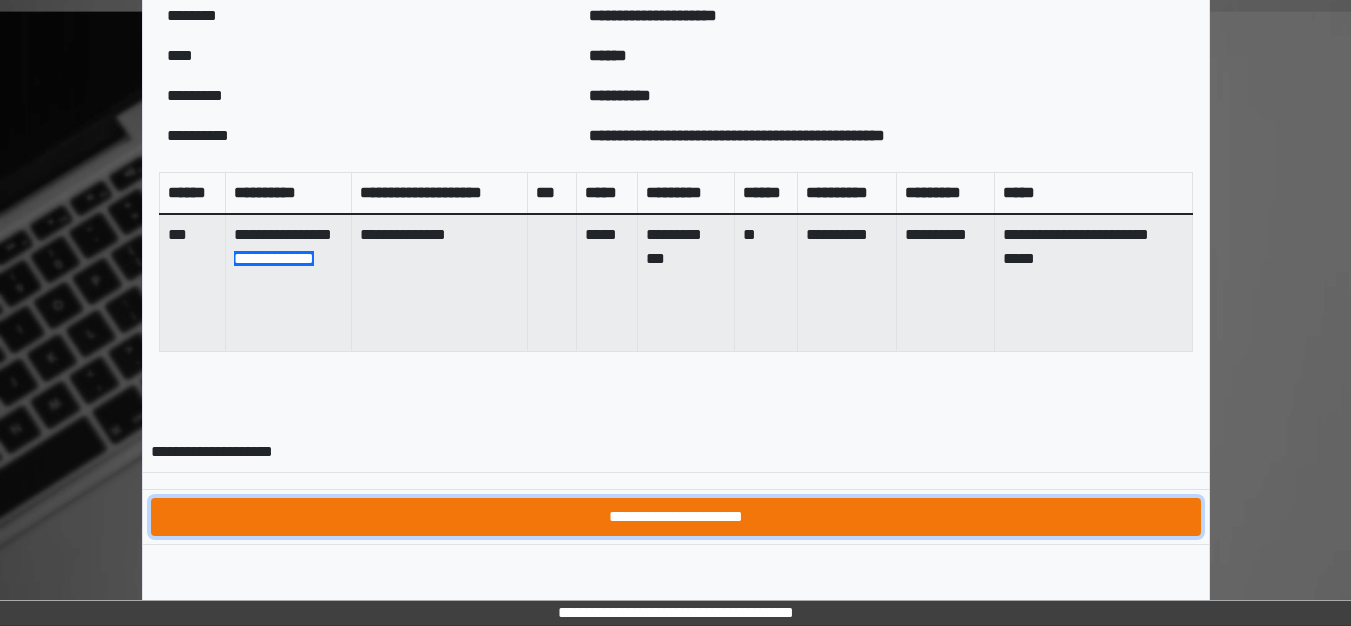 click on "**********" at bounding box center [676, 517] 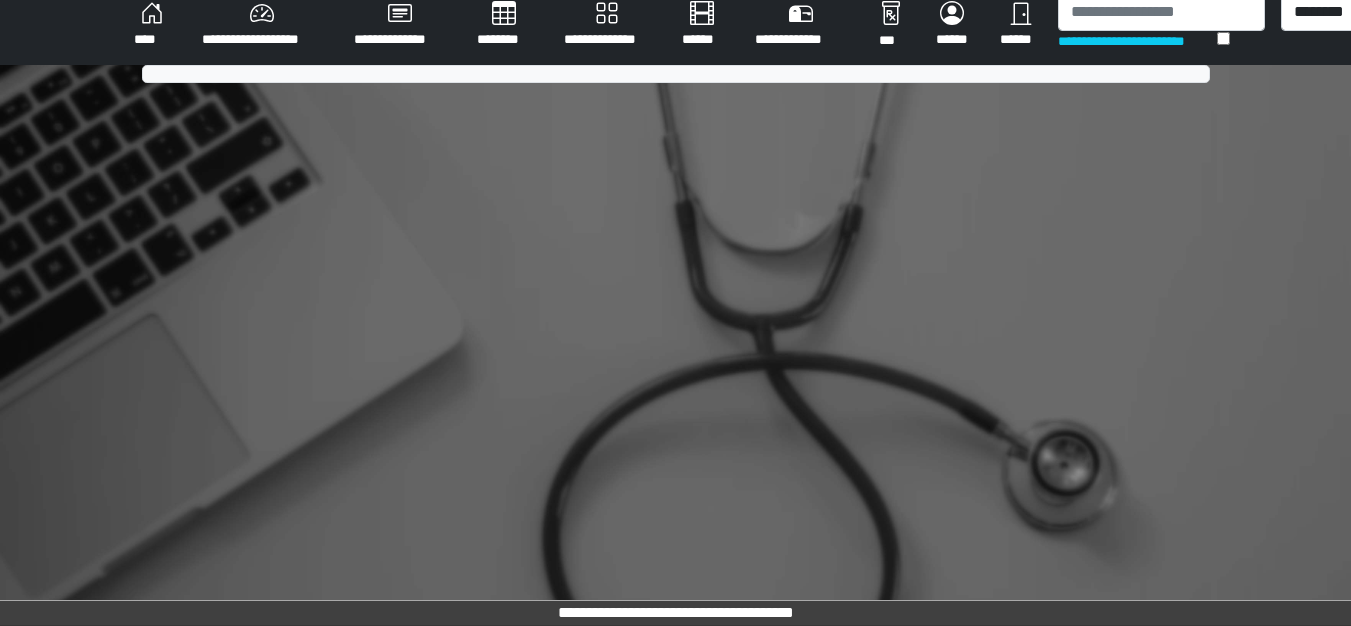 scroll, scrollTop: 740, scrollLeft: 0, axis: vertical 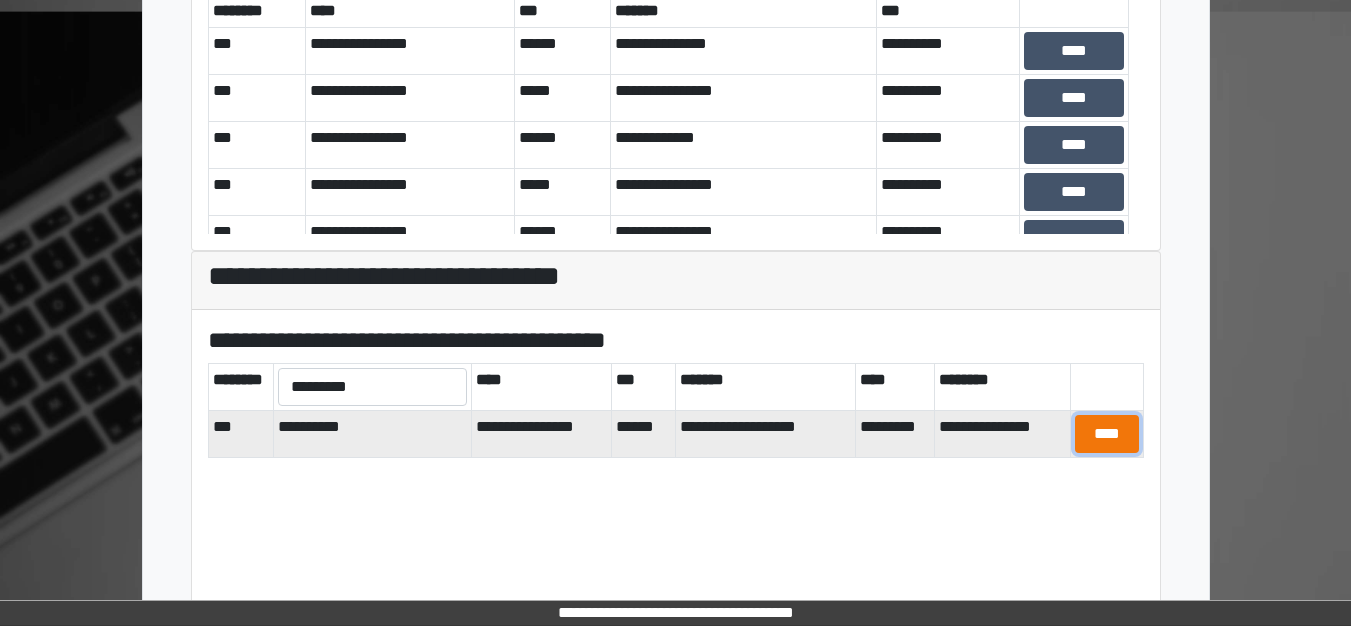 click on "****" at bounding box center (1107, 434) 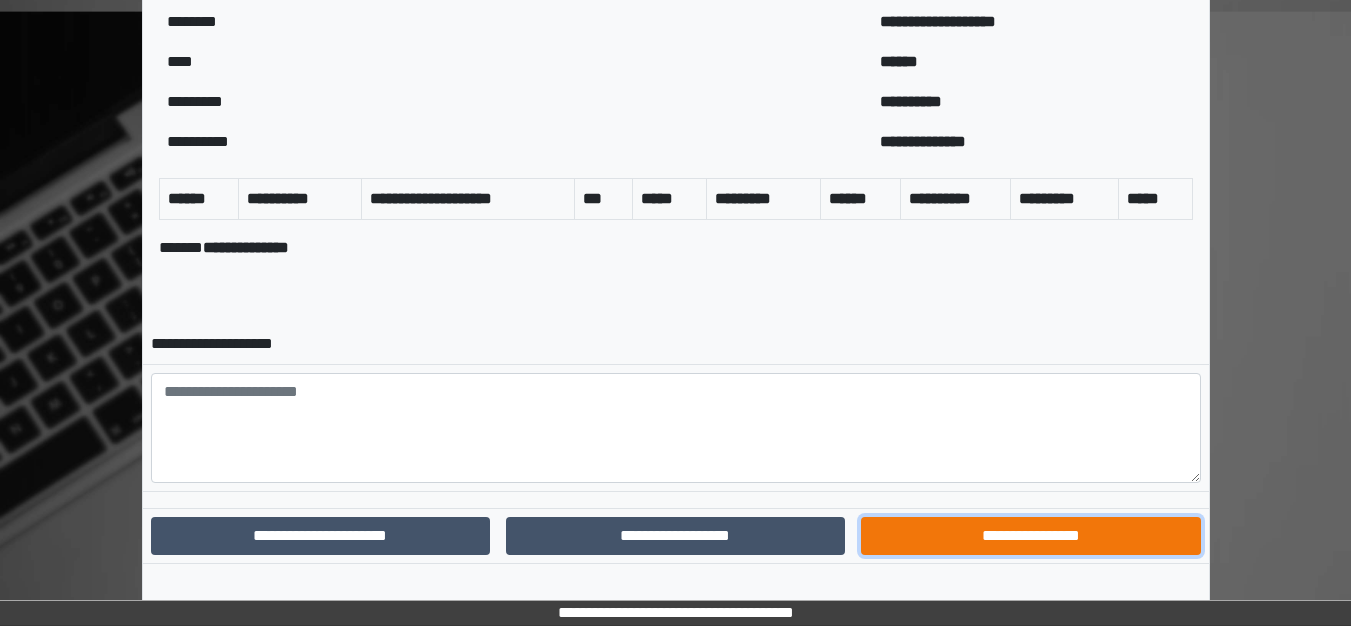 click on "**********" at bounding box center [1030, 536] 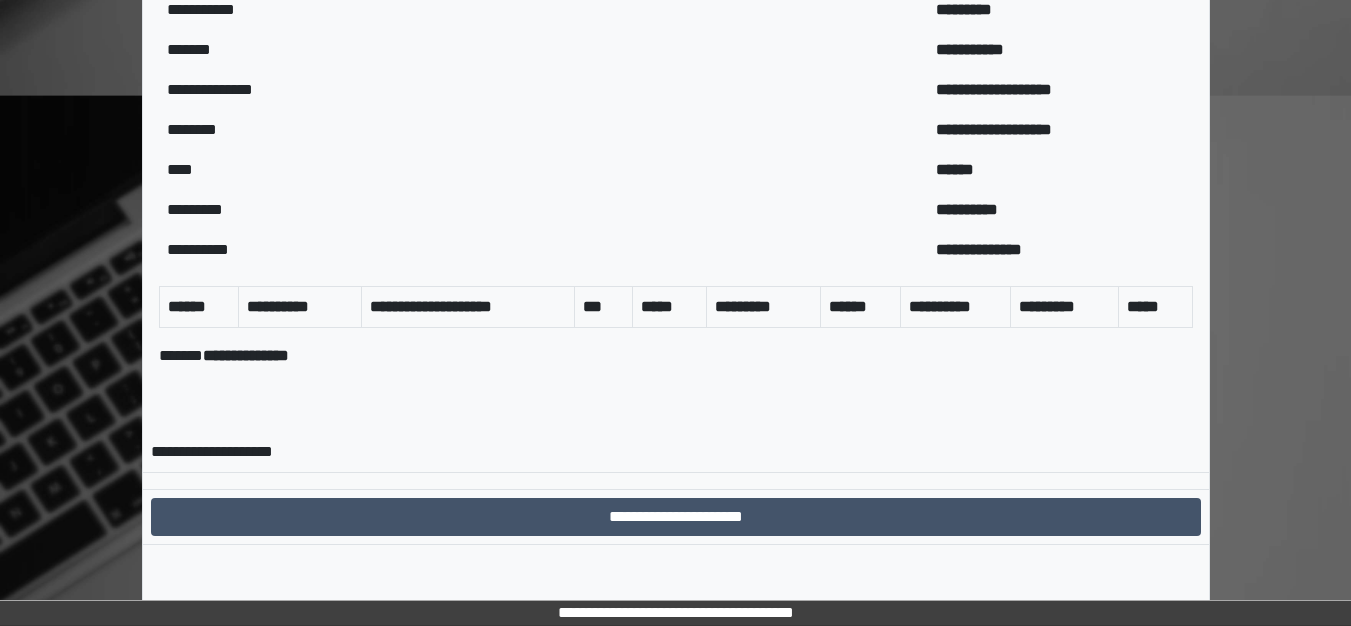 scroll, scrollTop: 656, scrollLeft: 0, axis: vertical 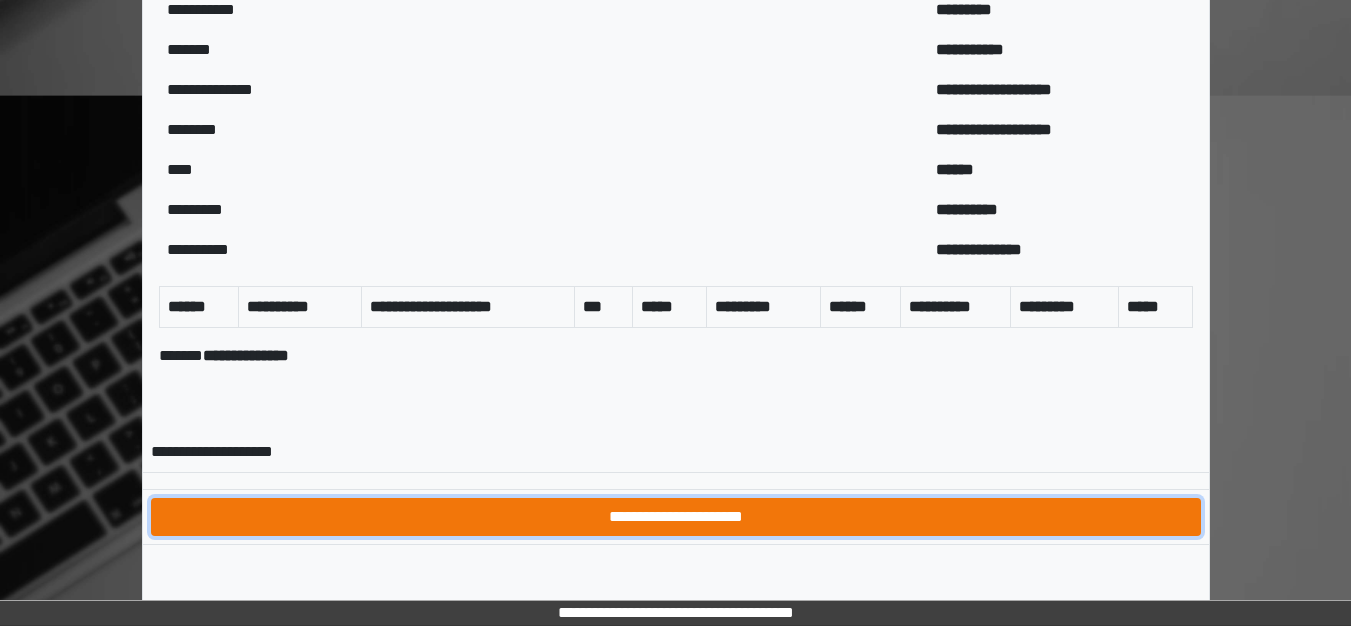 click on "**********" at bounding box center [676, 517] 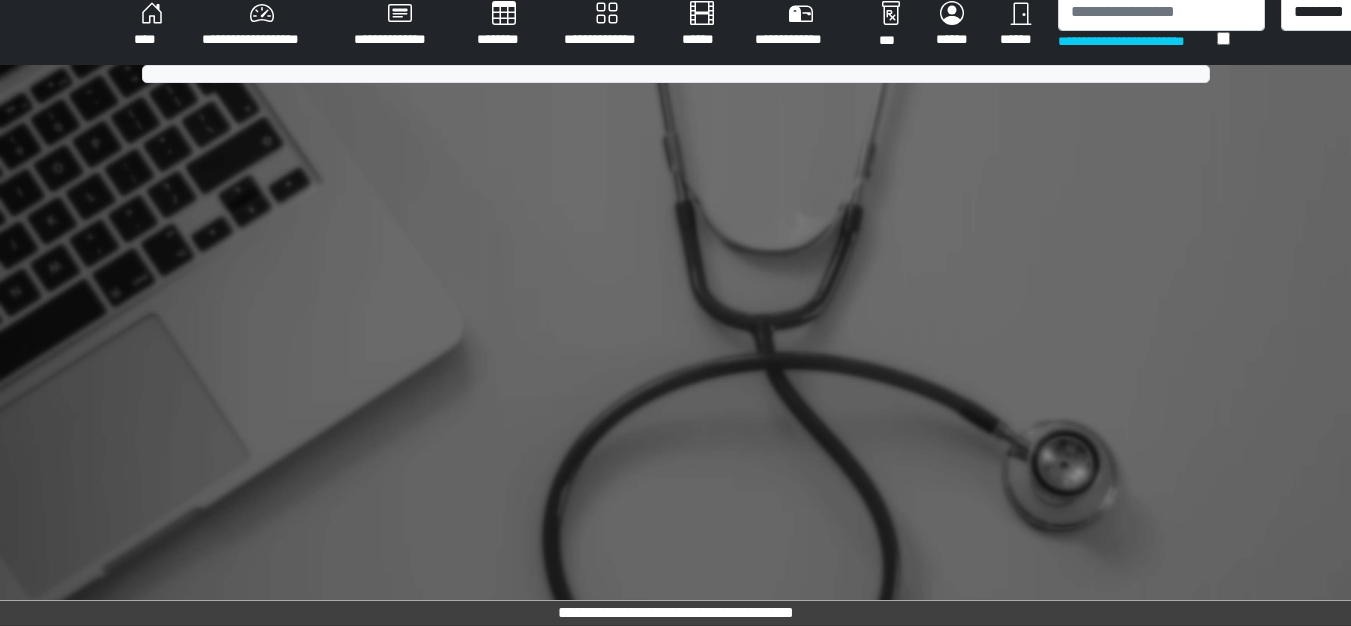 scroll, scrollTop: 656, scrollLeft: 0, axis: vertical 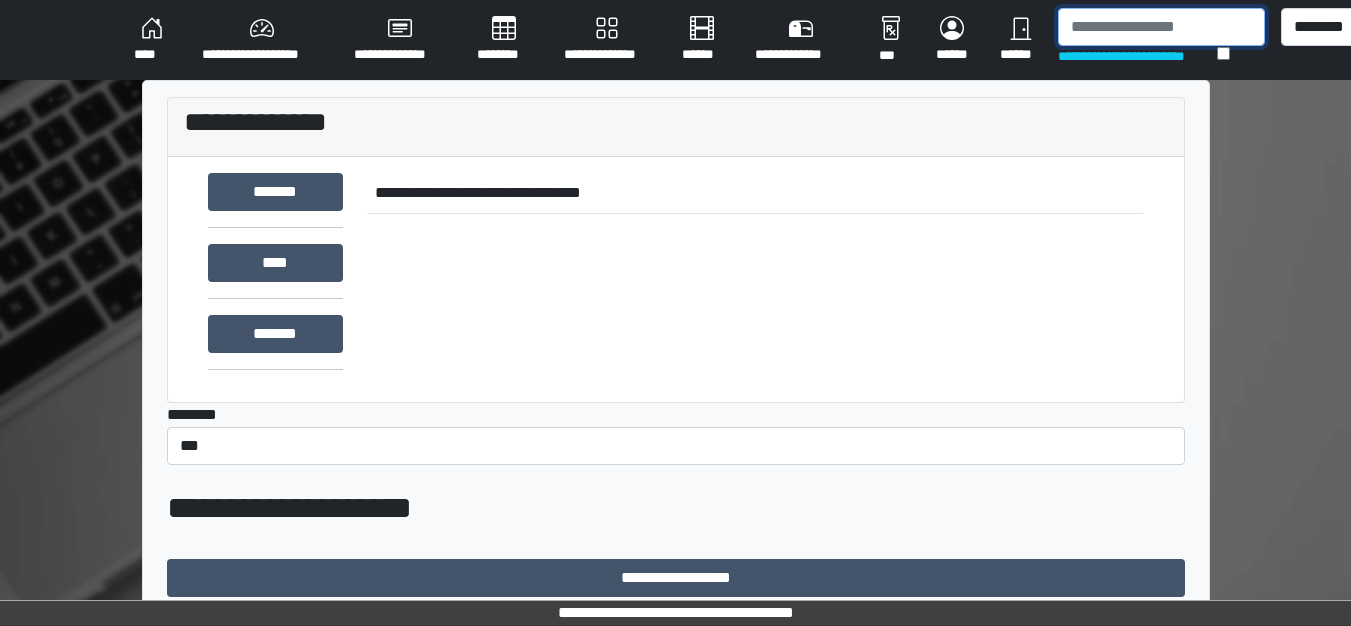 click at bounding box center [1161, 27] 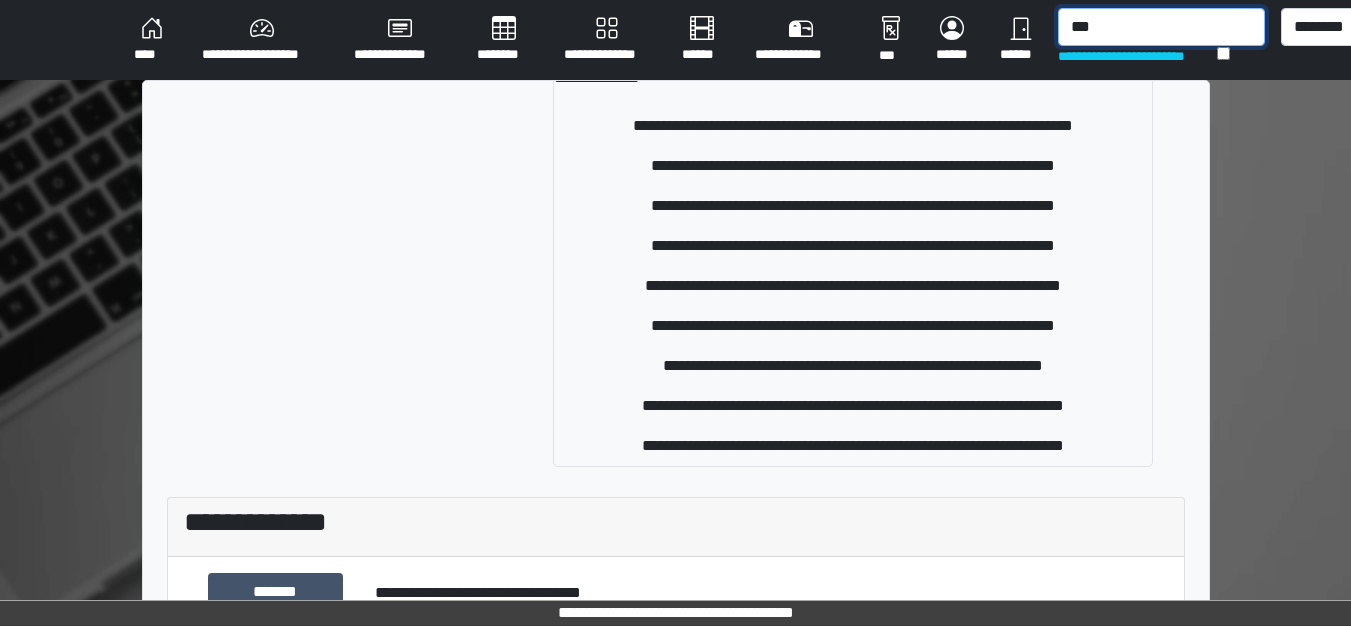 scroll, scrollTop: 18, scrollLeft: 0, axis: vertical 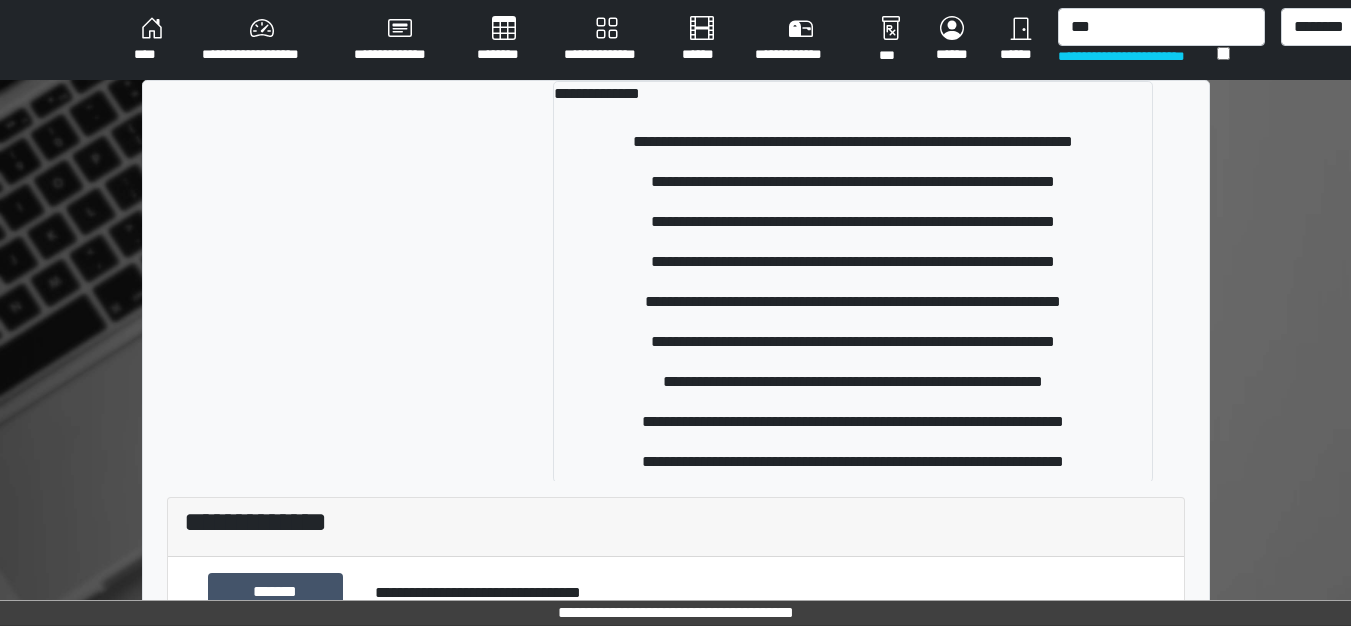 click at bounding box center [367, 282] 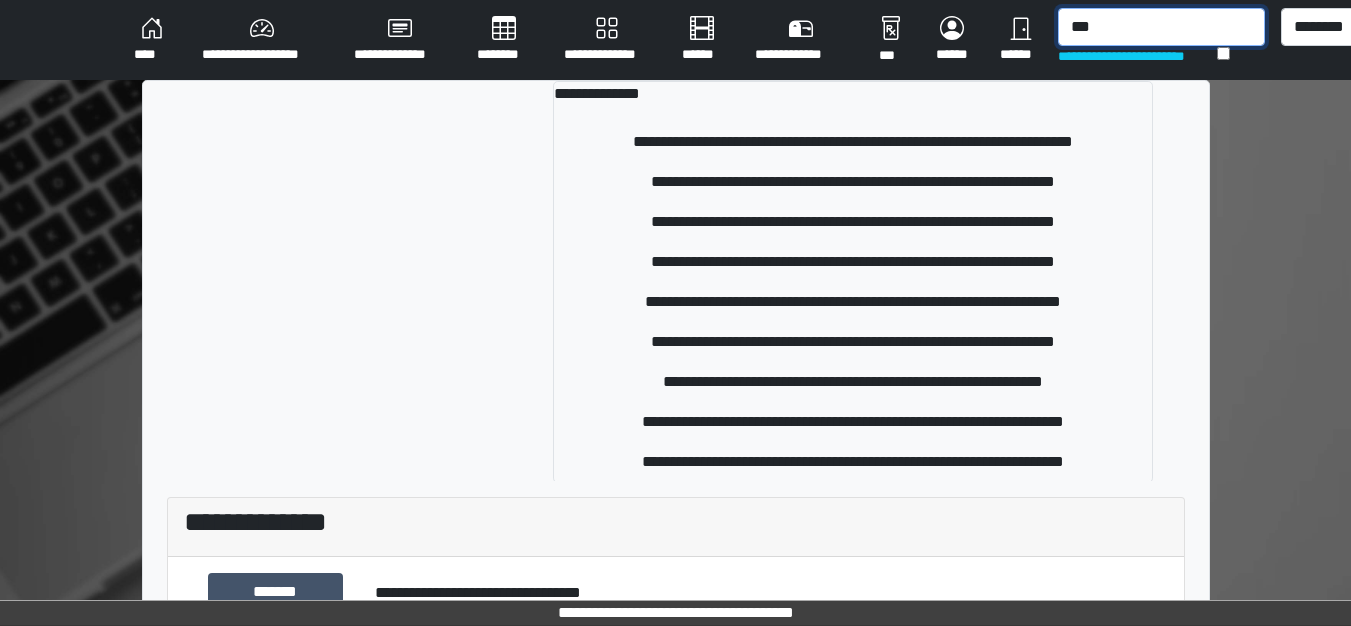 click on "***" at bounding box center [1161, 27] 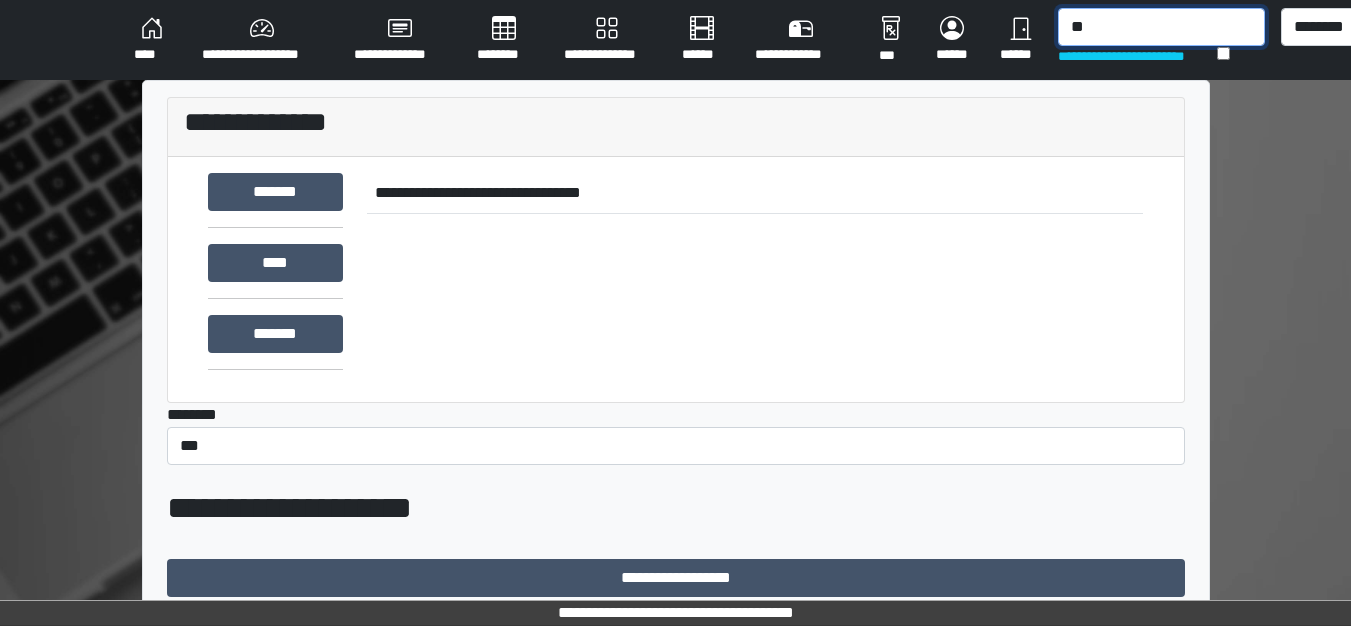 type on "*" 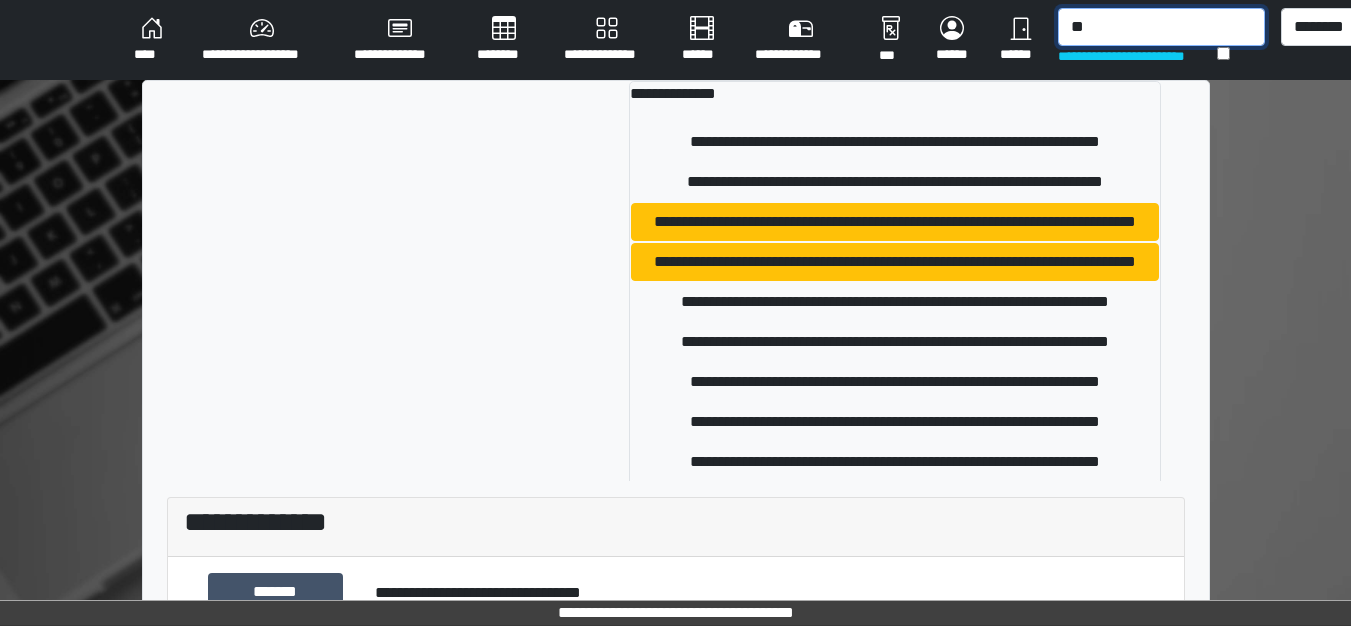 type on "*" 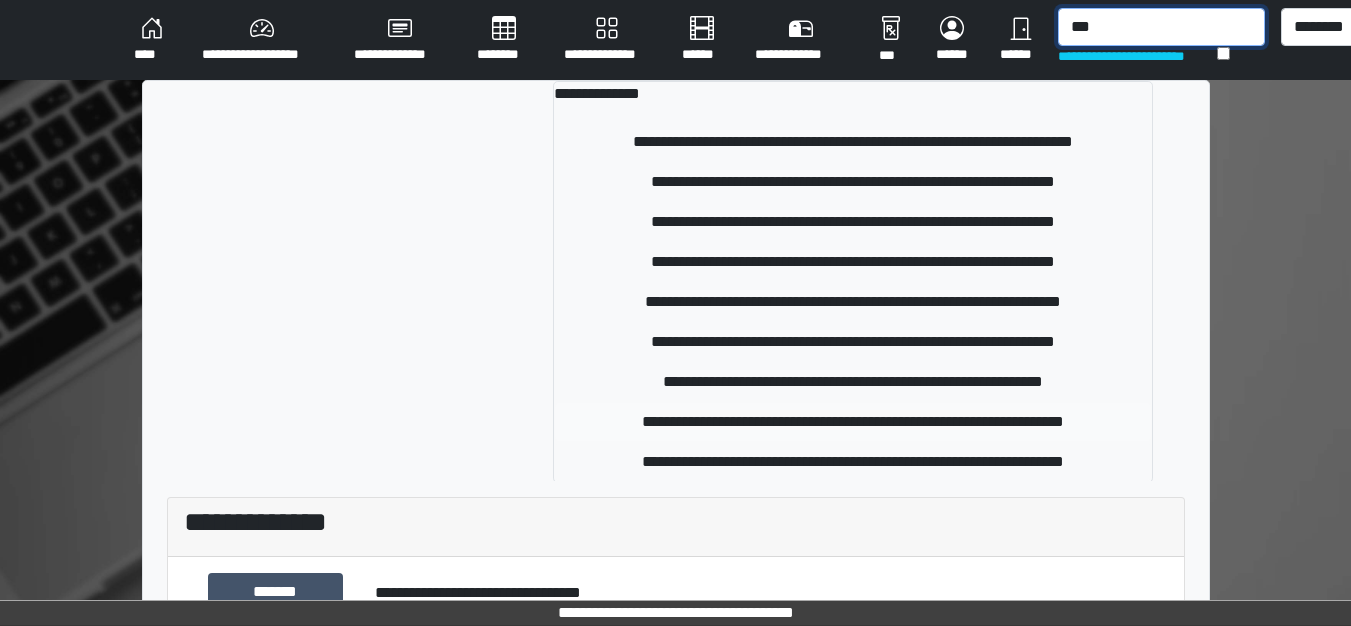 type on "***" 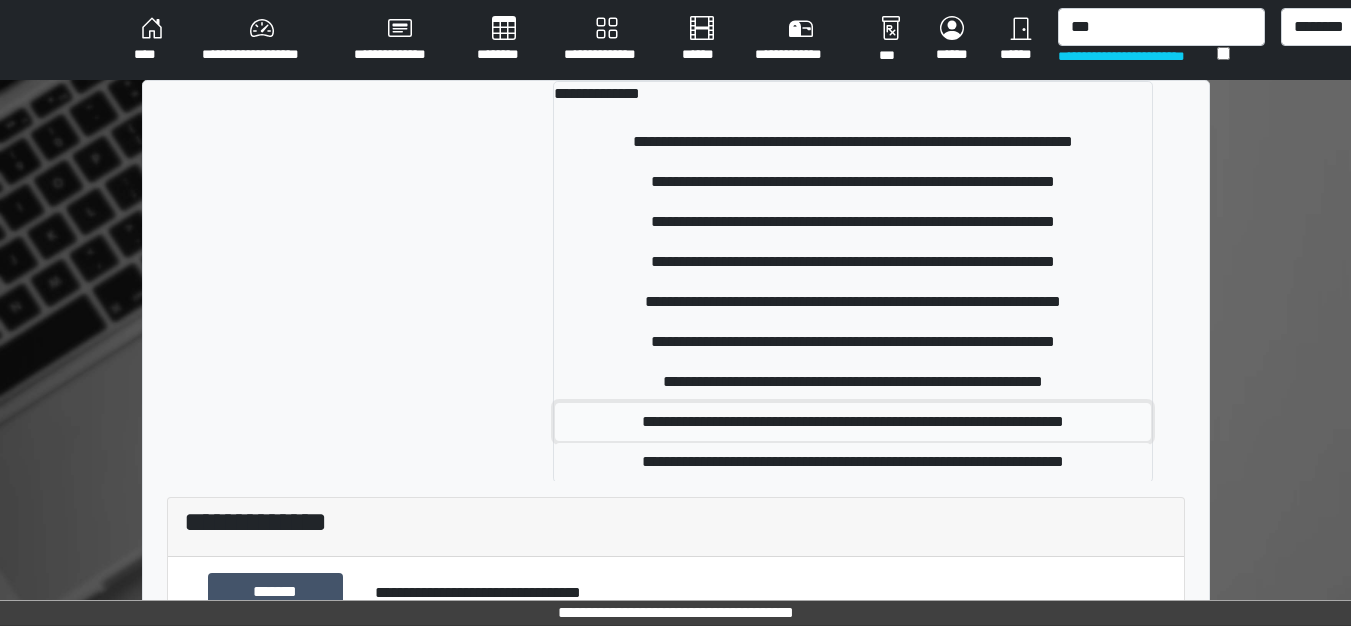 click on "**********" at bounding box center (853, 422) 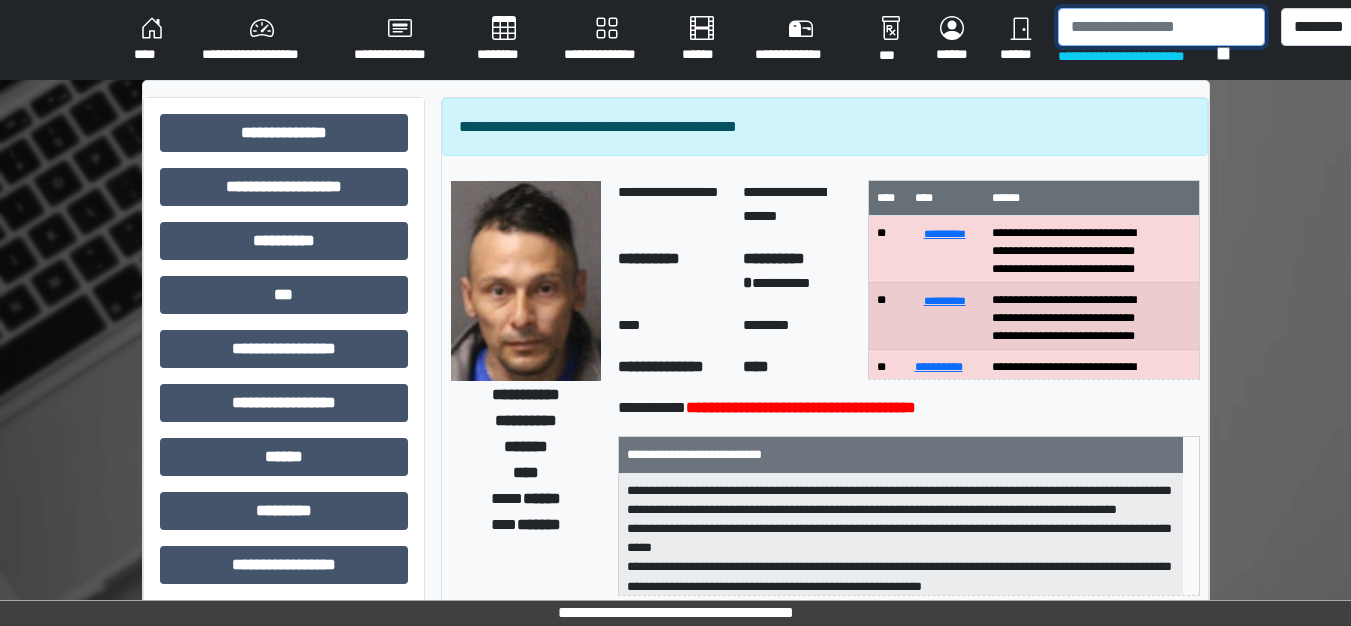click at bounding box center (1161, 27) 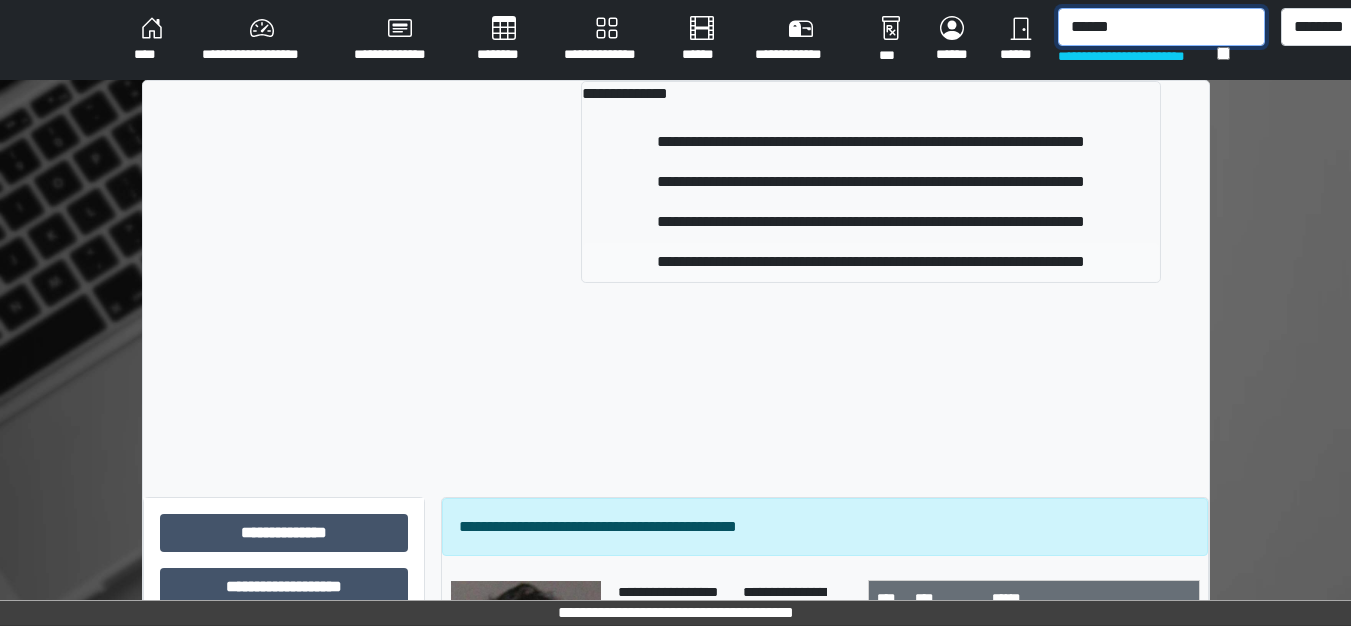 type on "******" 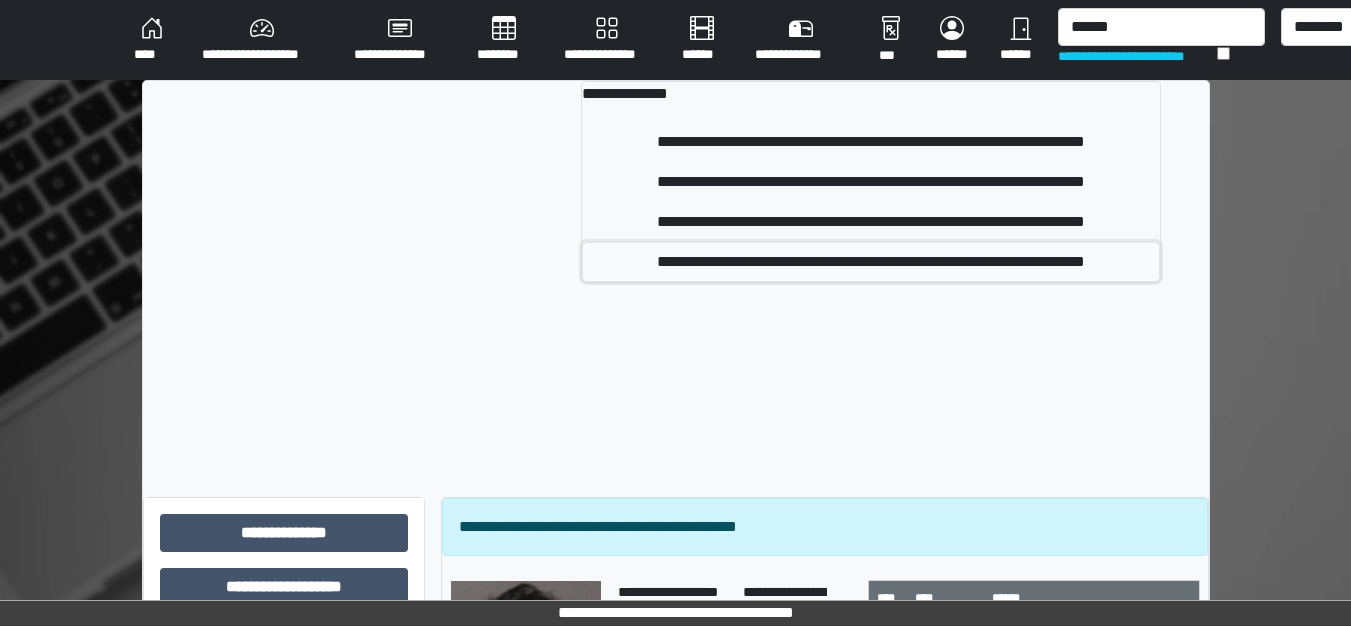 click on "**********" at bounding box center [871, 262] 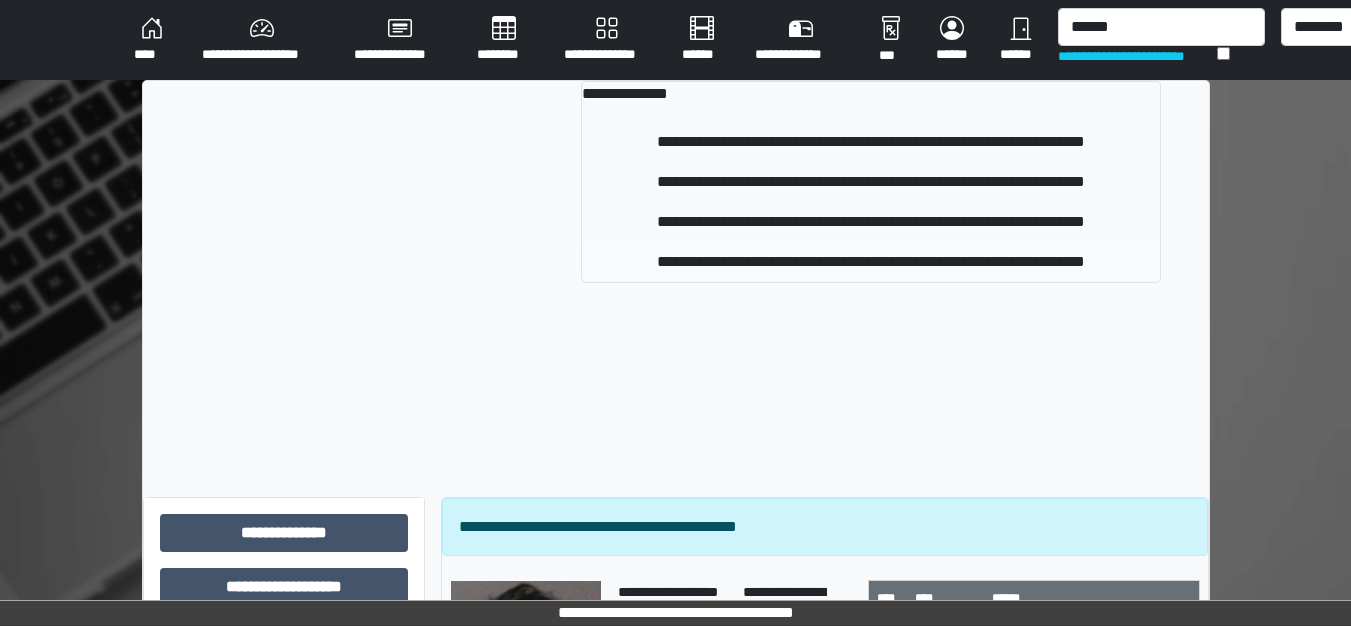 type 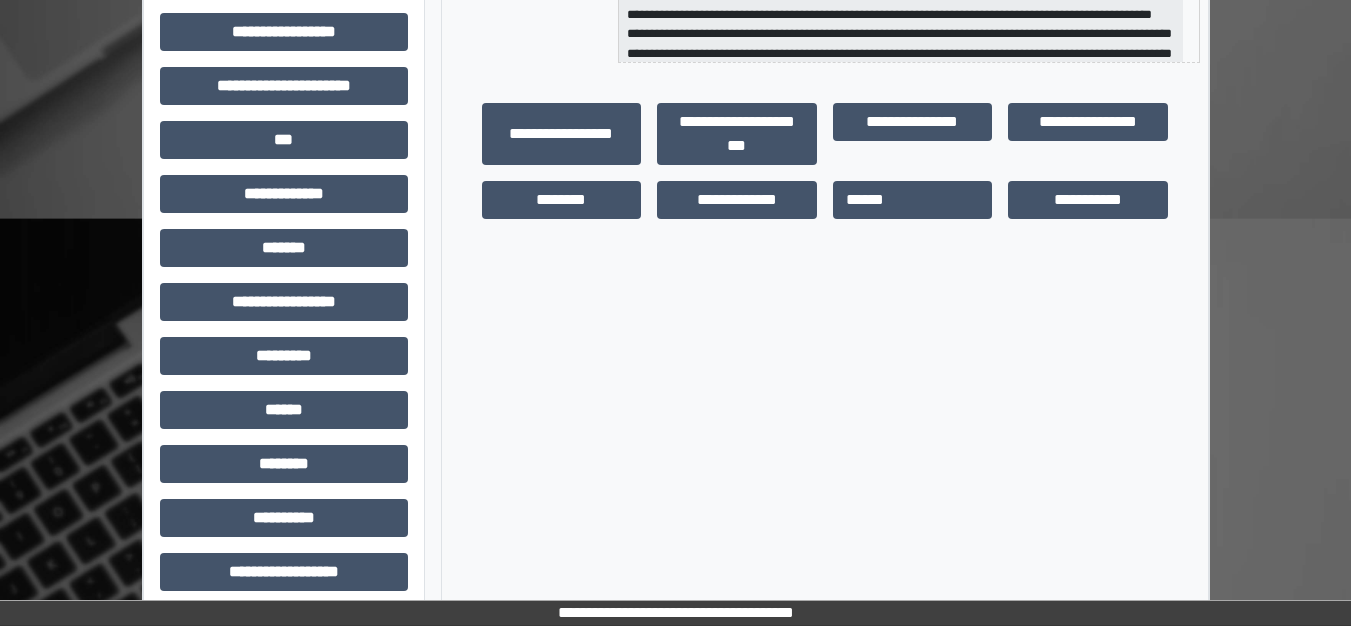 scroll, scrollTop: 548, scrollLeft: 0, axis: vertical 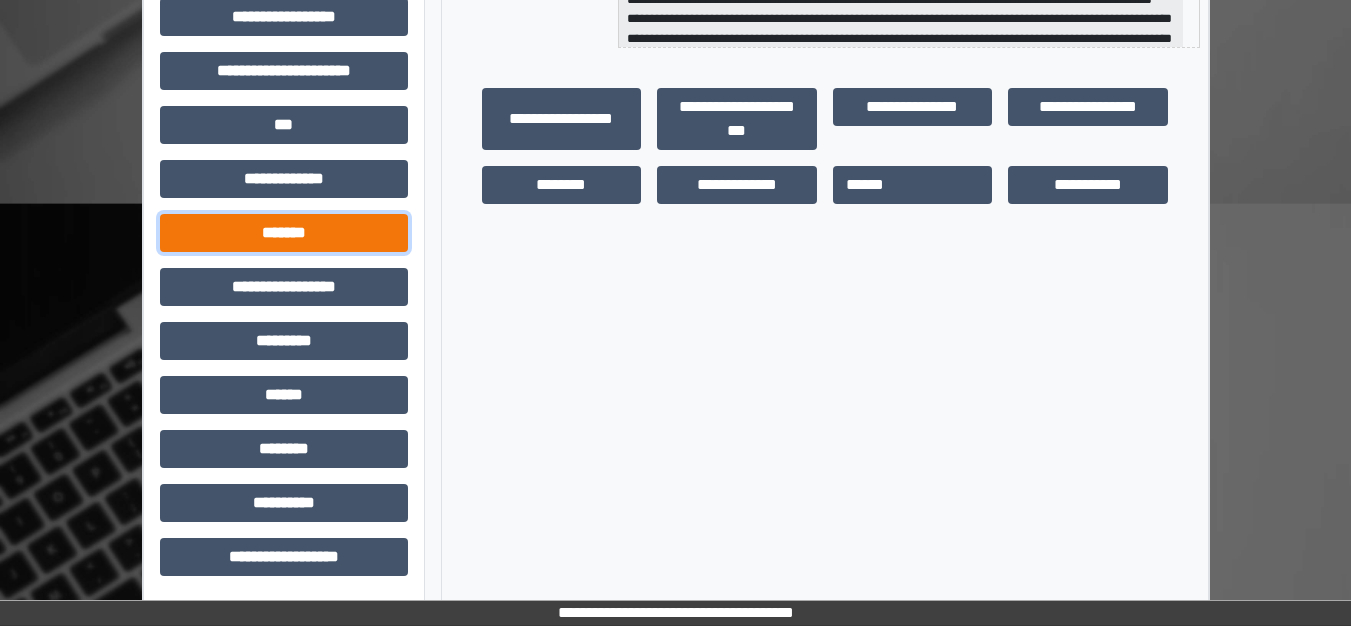 click on "*******" at bounding box center [284, 233] 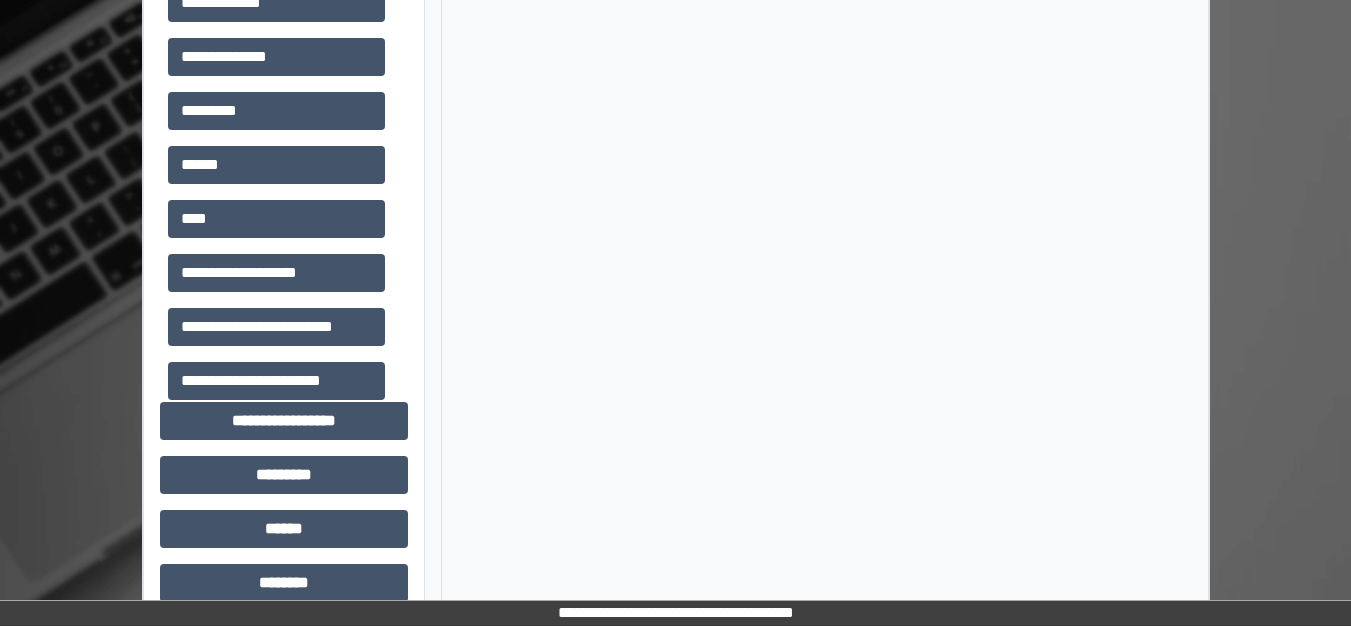 scroll, scrollTop: 948, scrollLeft: 0, axis: vertical 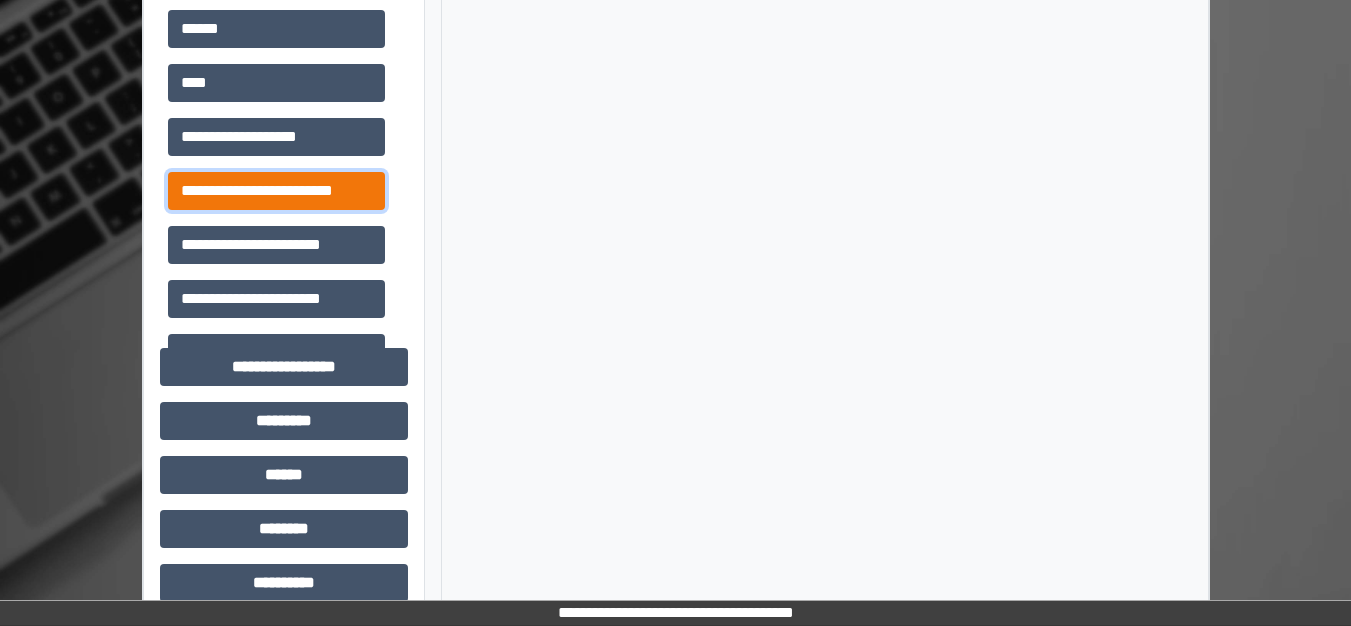 click on "**********" at bounding box center (276, 191) 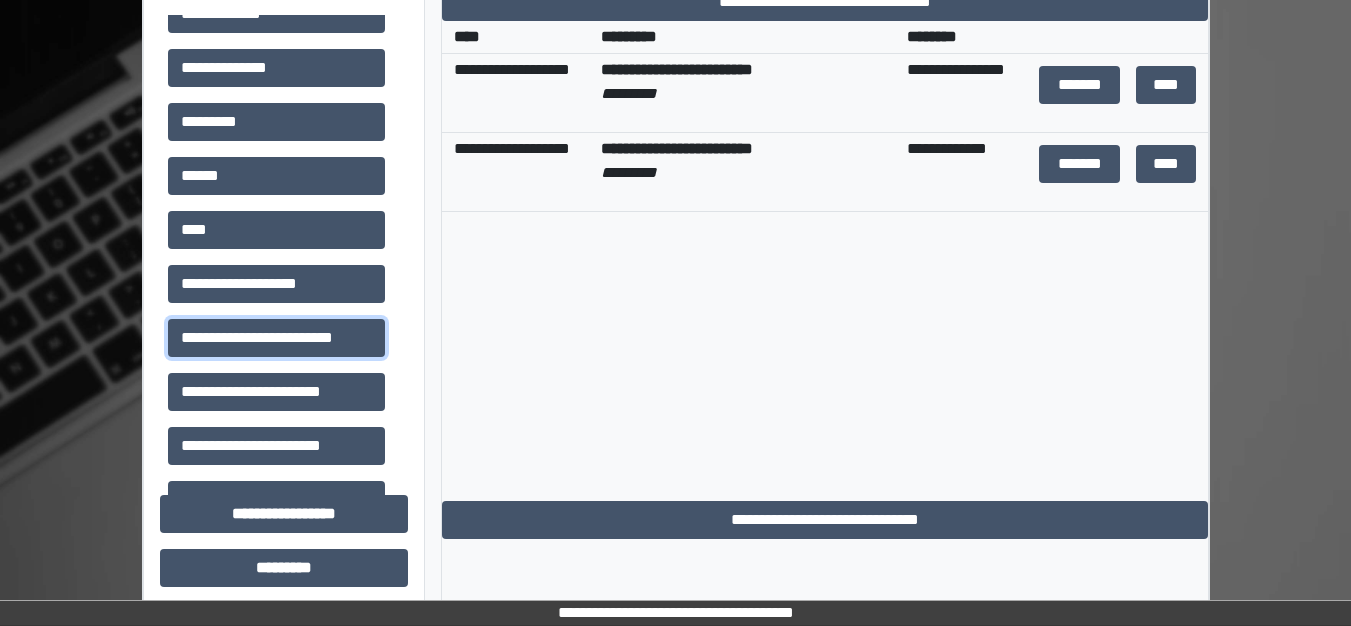 scroll, scrollTop: 761, scrollLeft: 0, axis: vertical 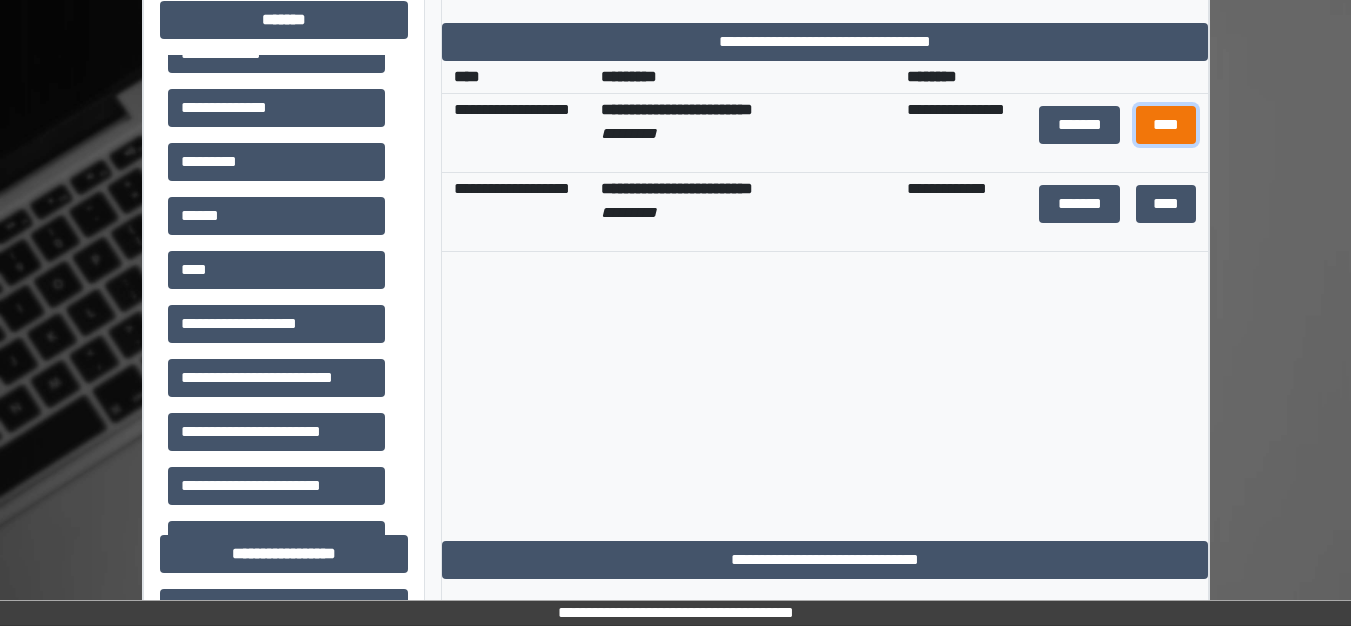 click on "****" at bounding box center (1166, 125) 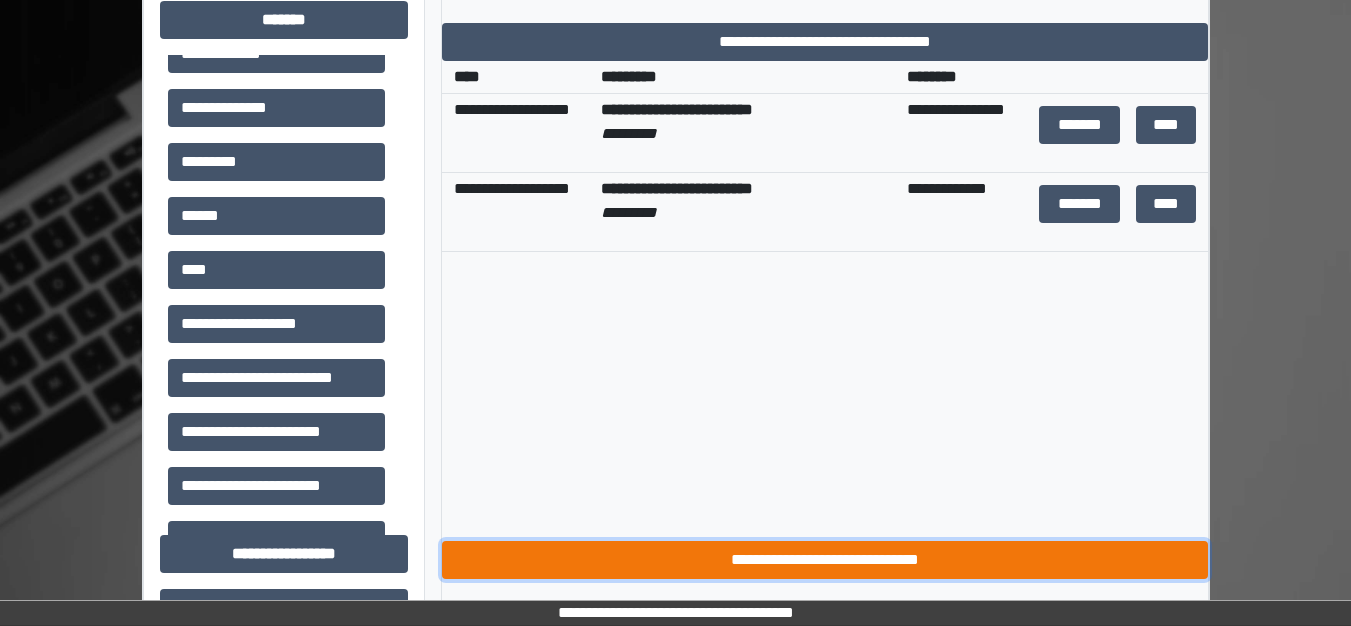 click on "**********" at bounding box center [825, 560] 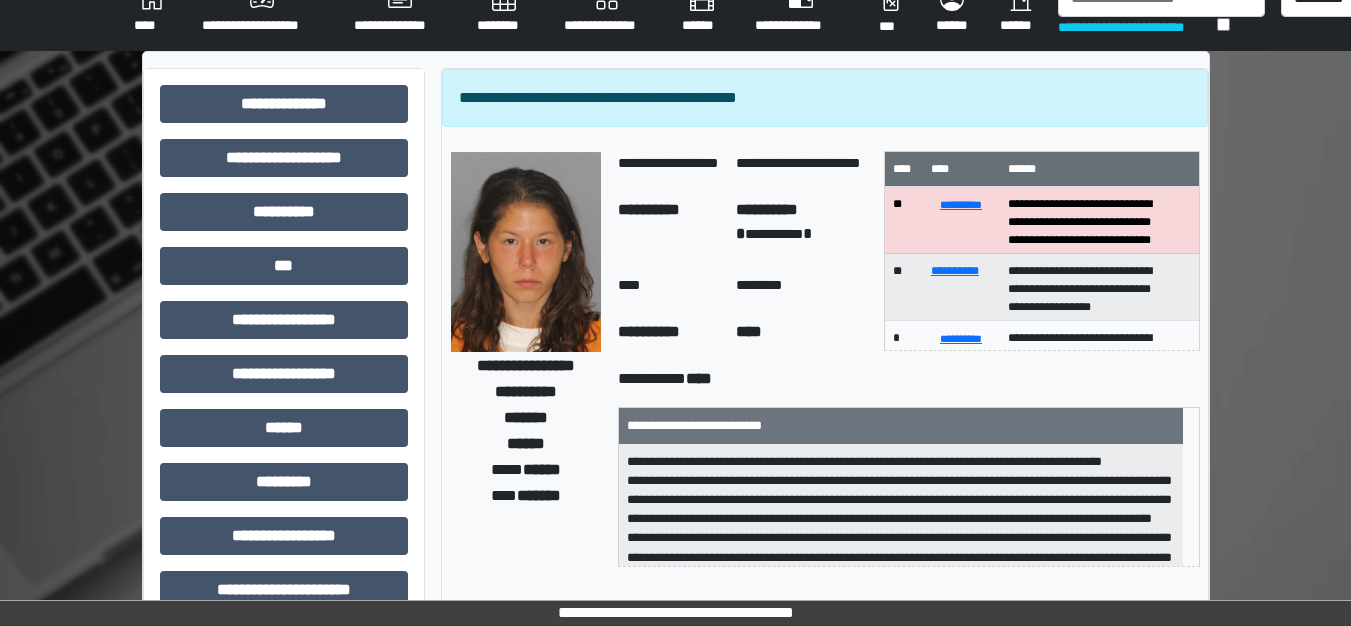 scroll, scrollTop: 0, scrollLeft: 0, axis: both 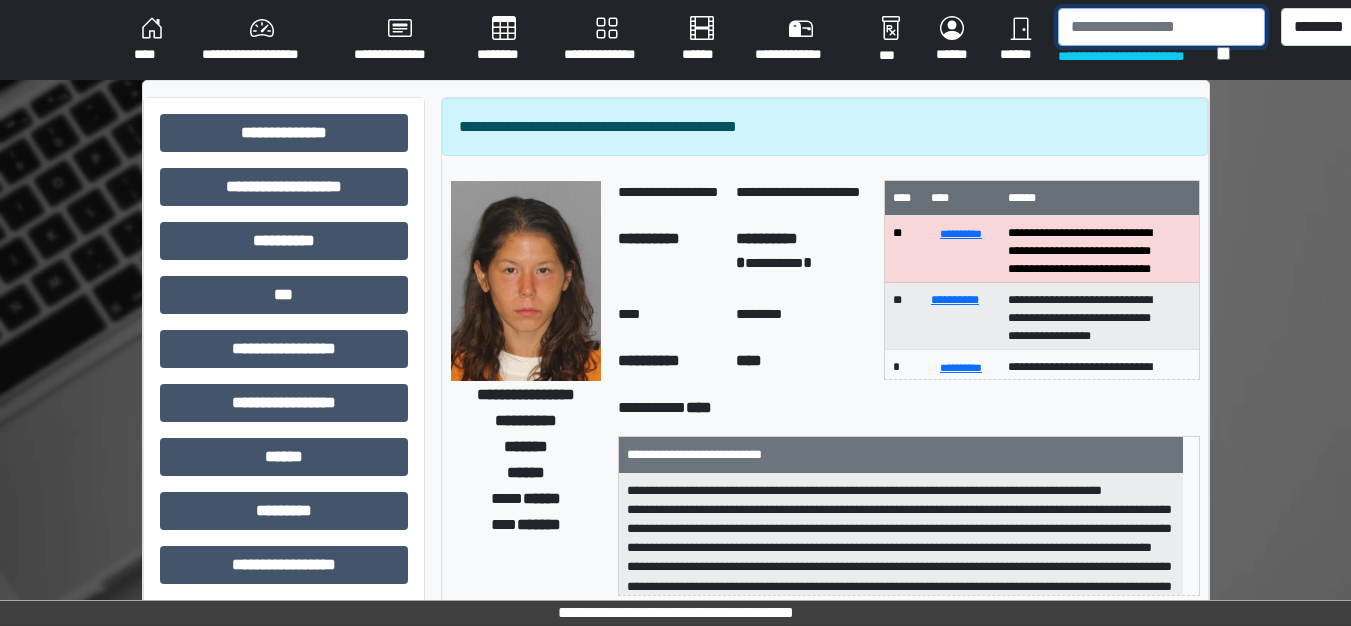 click at bounding box center (1161, 27) 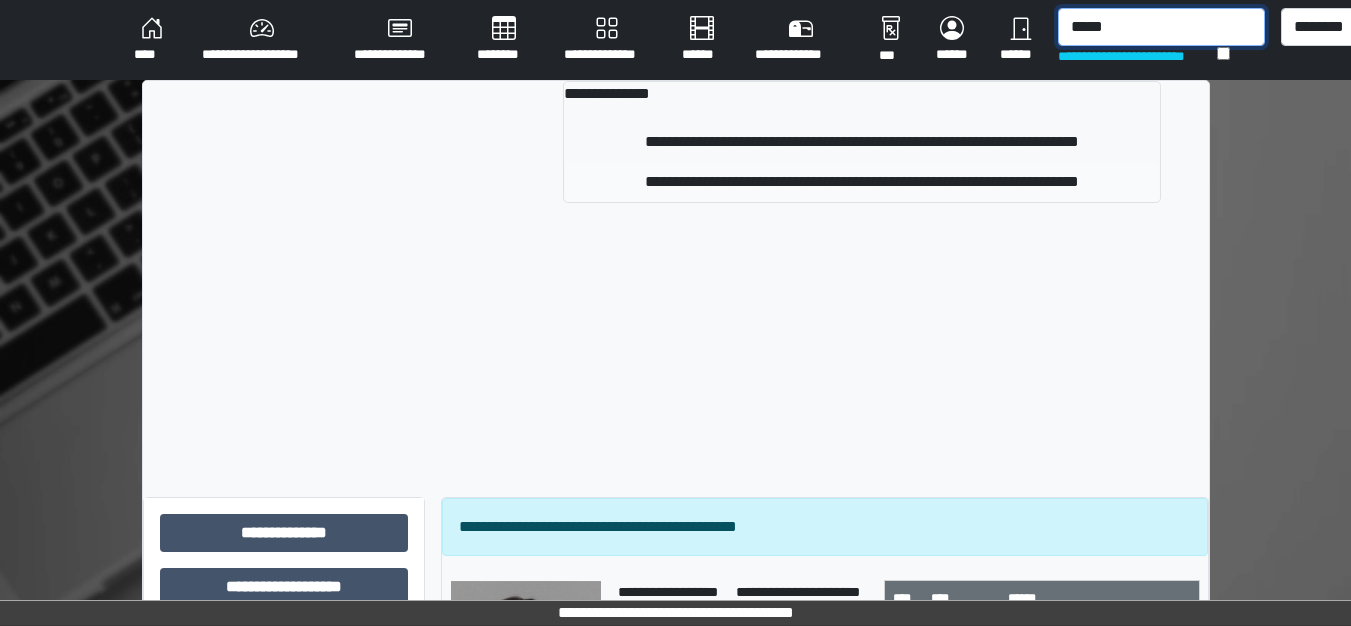 type on "*****" 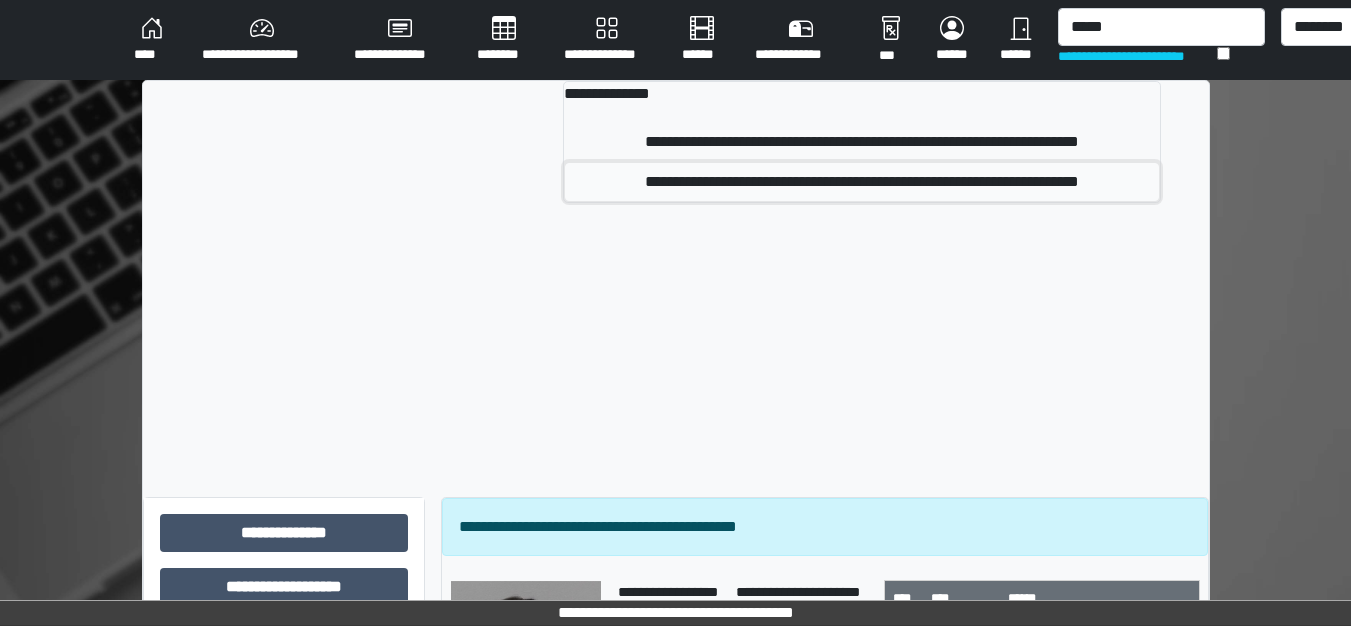 click on "**********" at bounding box center [862, 182] 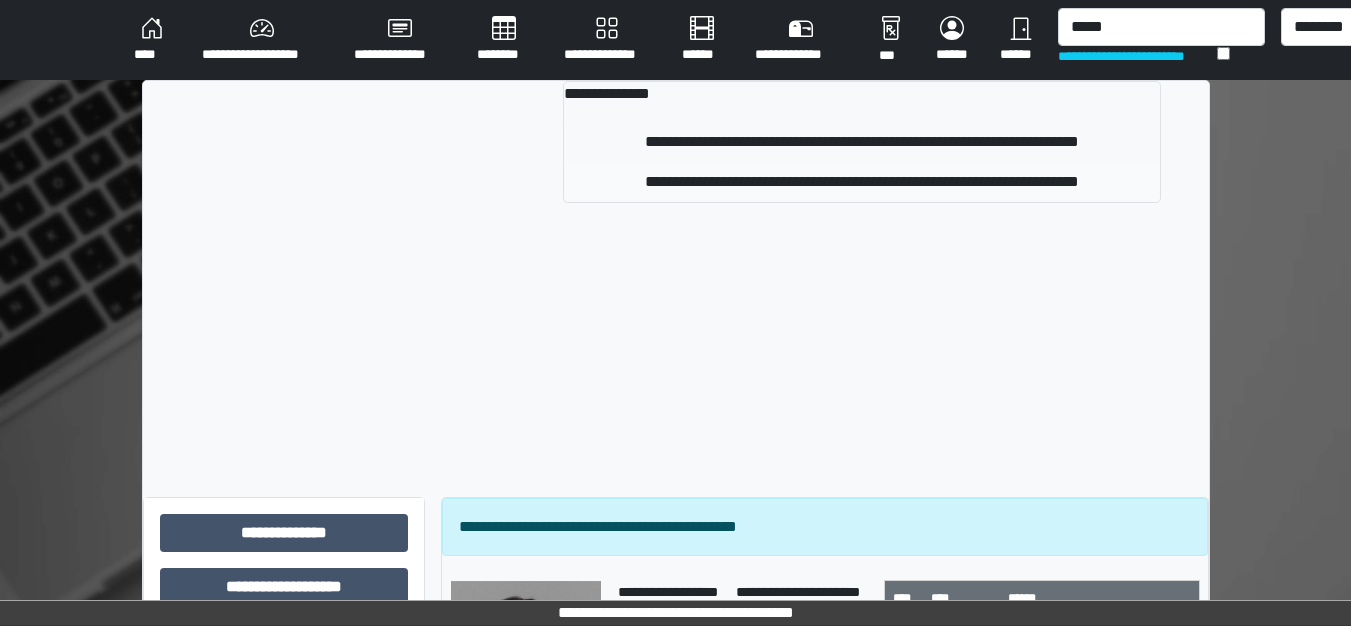 type 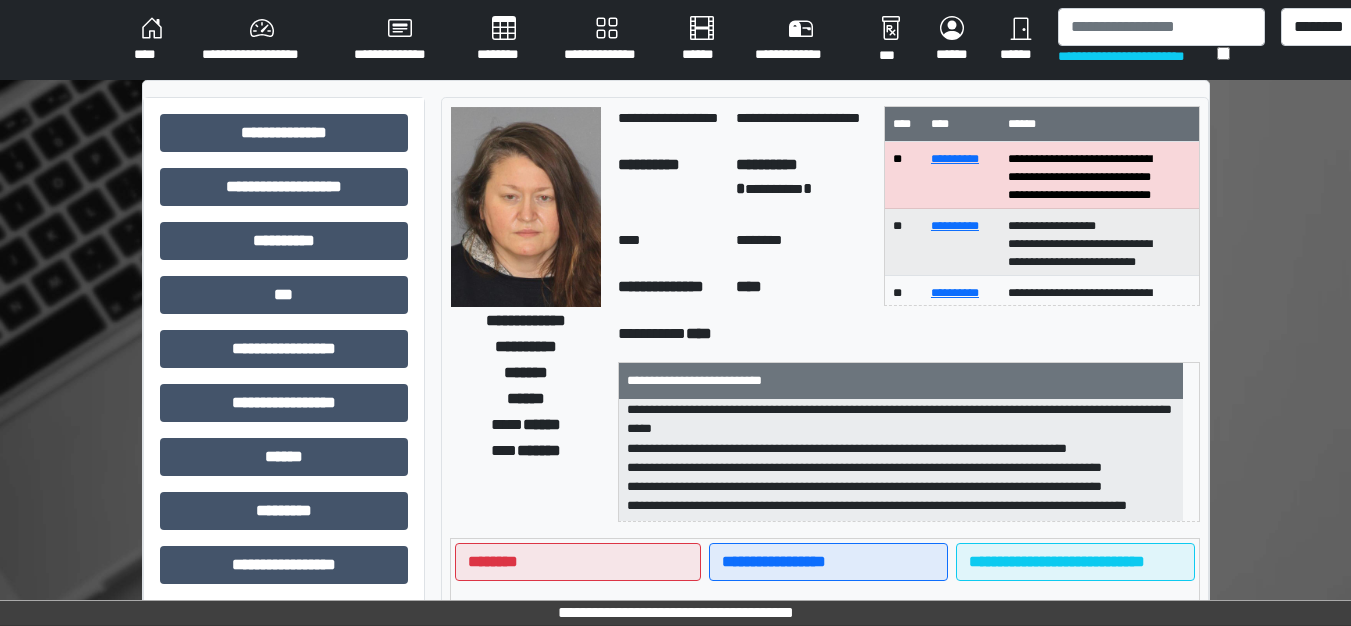 scroll, scrollTop: 121, scrollLeft: 0, axis: vertical 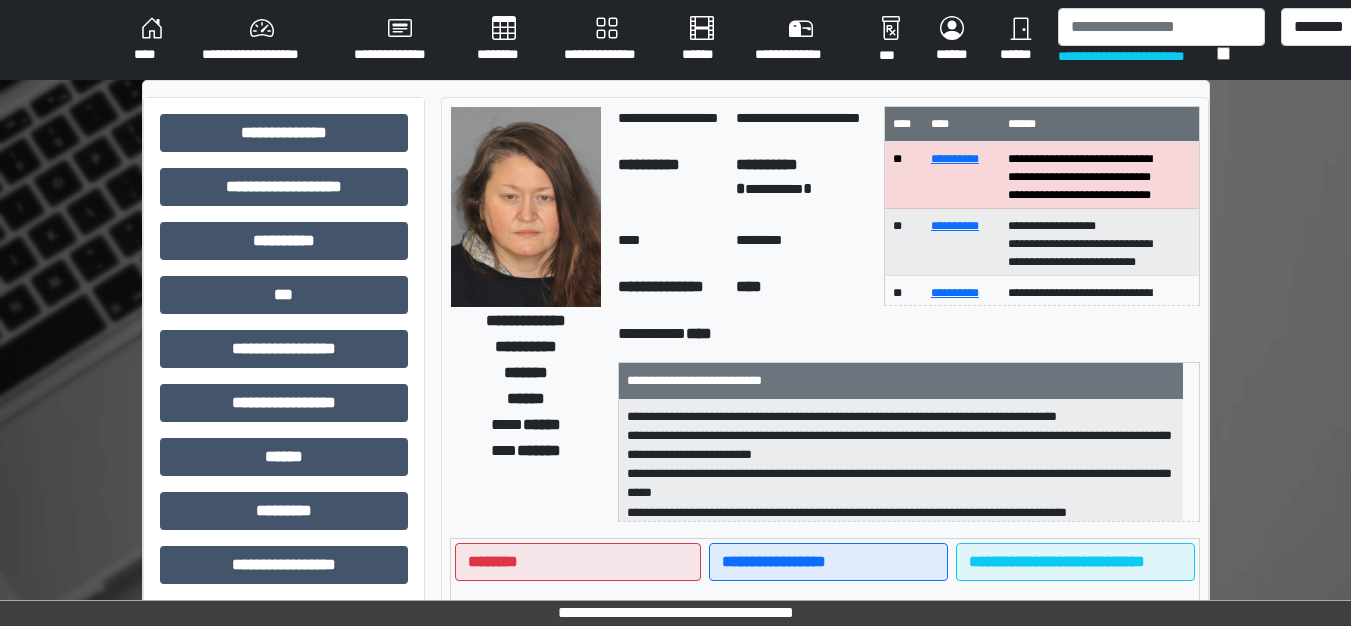 click on "****" at bounding box center [152, 40] 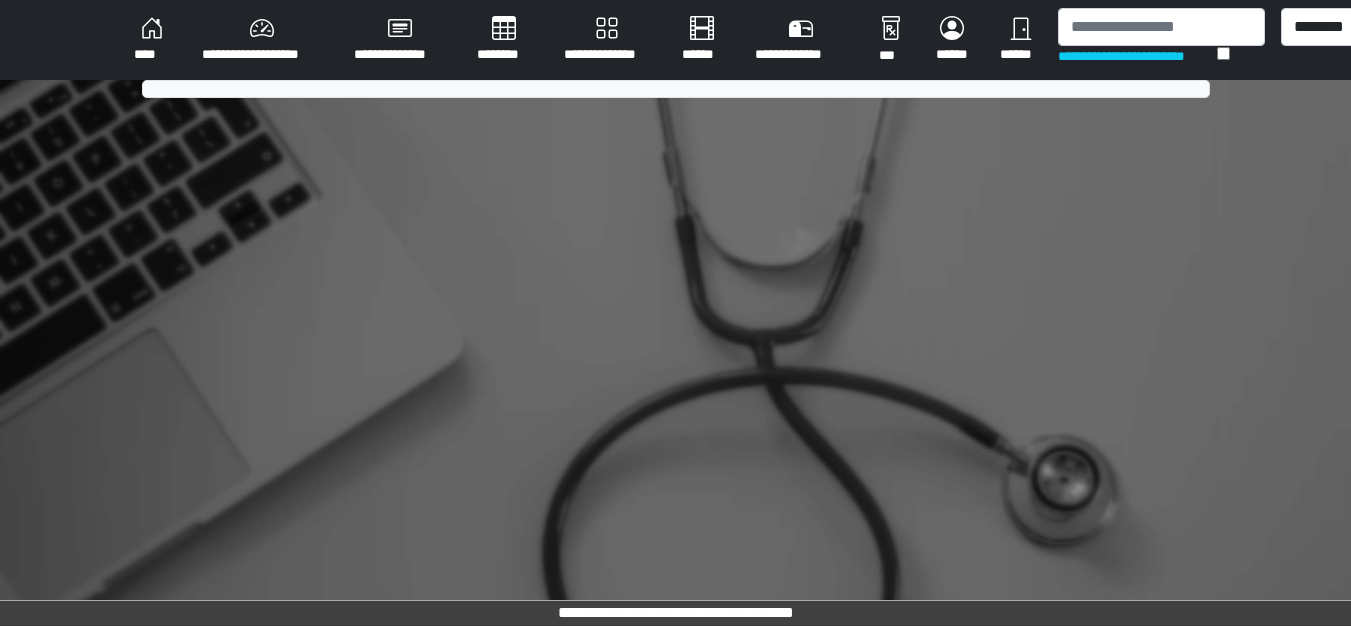 scroll, scrollTop: 0, scrollLeft: 0, axis: both 